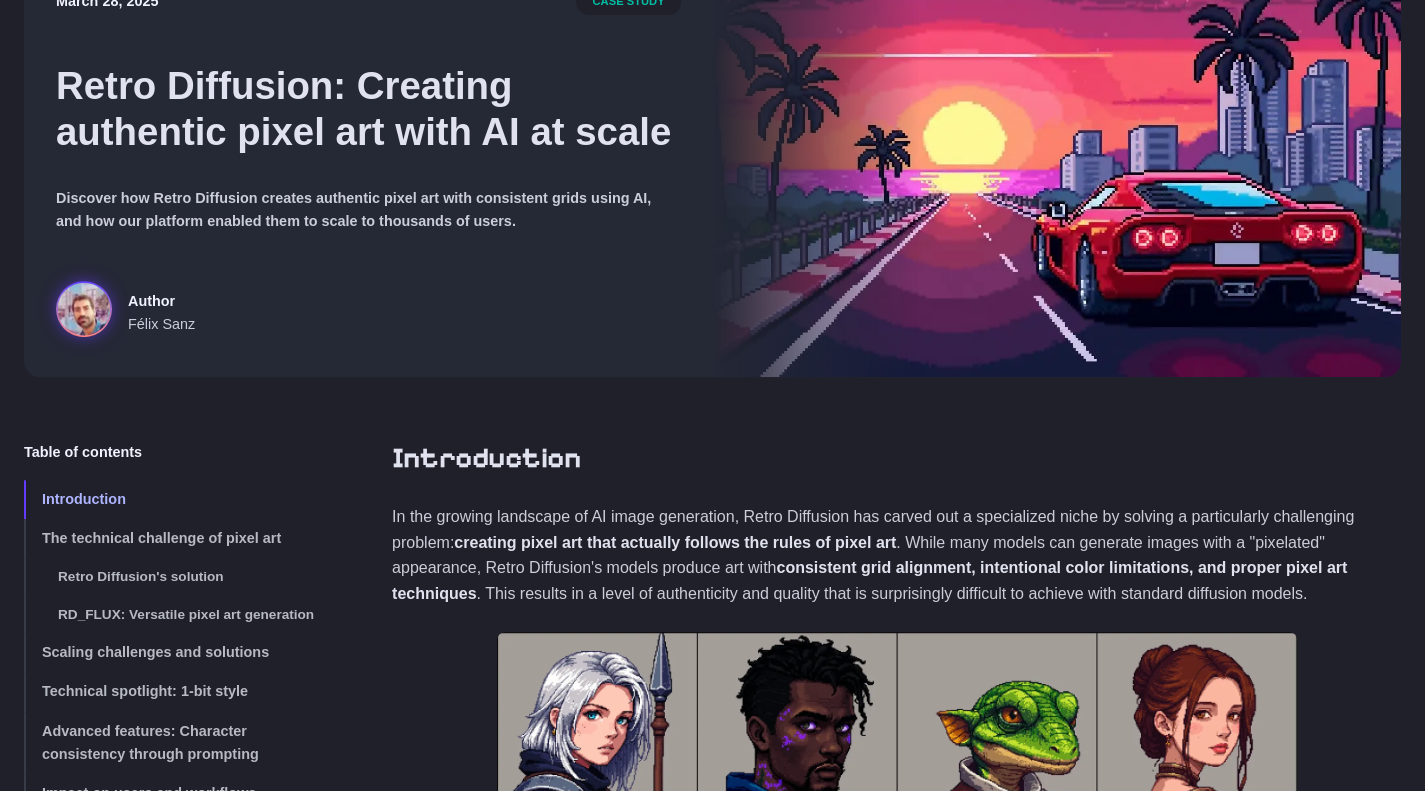 scroll, scrollTop: 0, scrollLeft: 0, axis: both 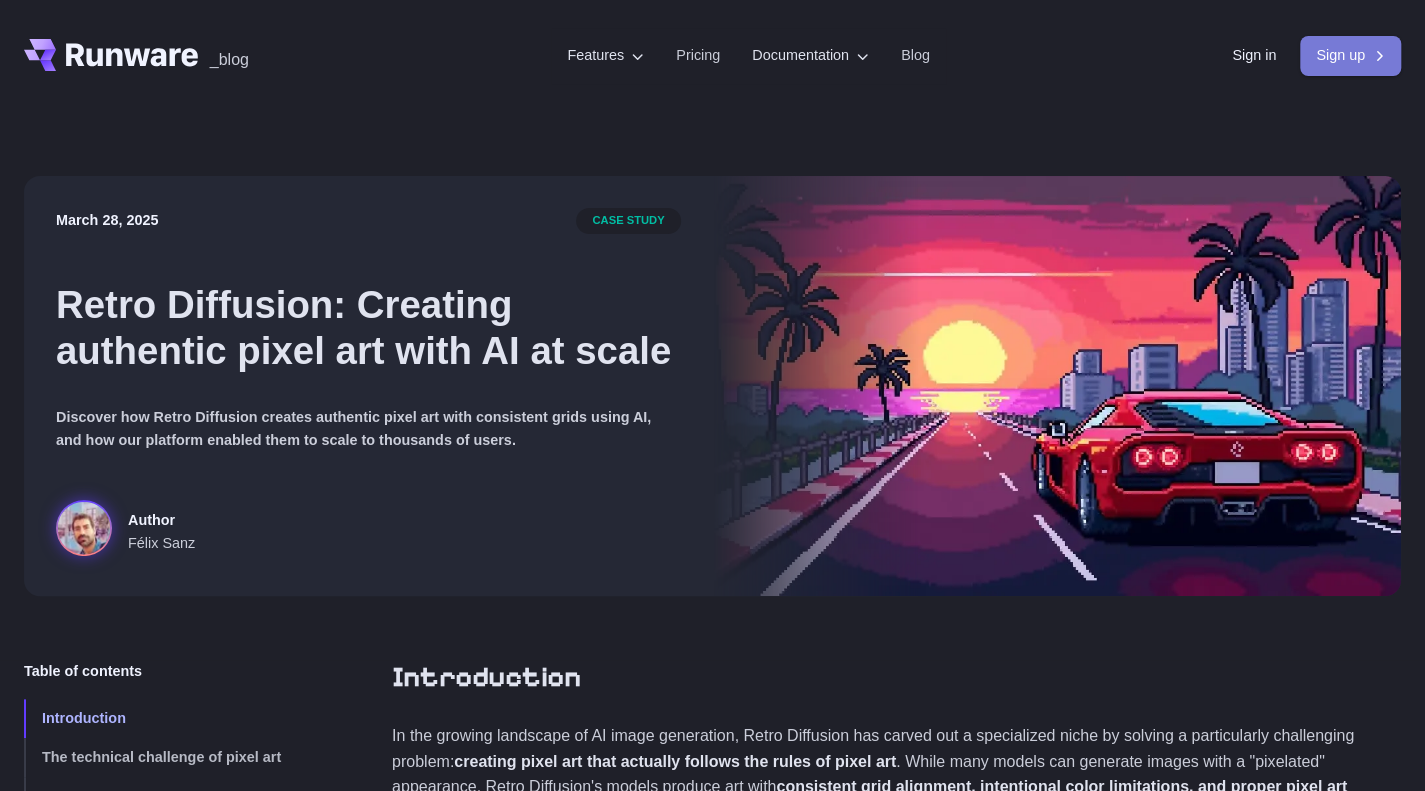 click on "Sign up" at bounding box center [1350, 55] 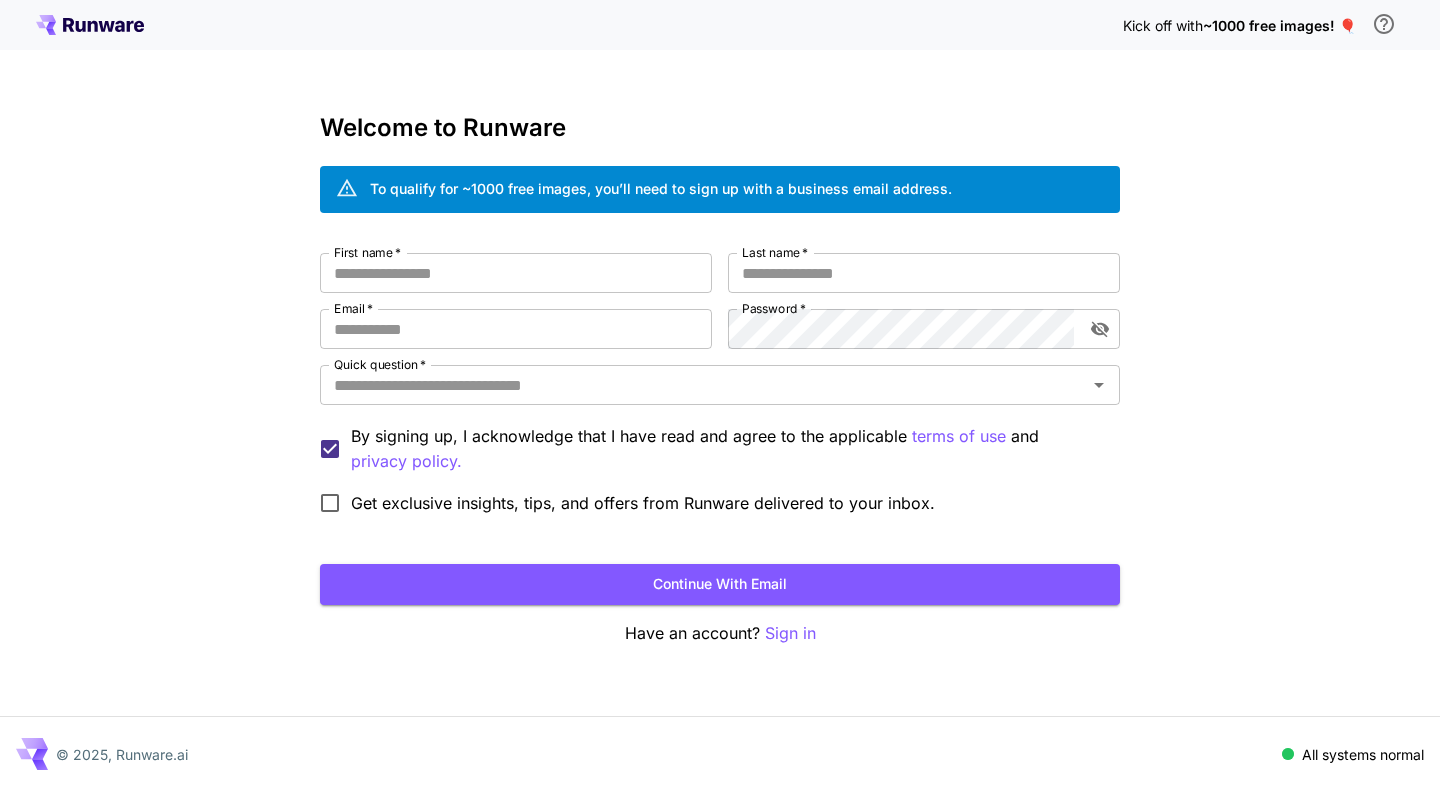 scroll, scrollTop: 0, scrollLeft: 0, axis: both 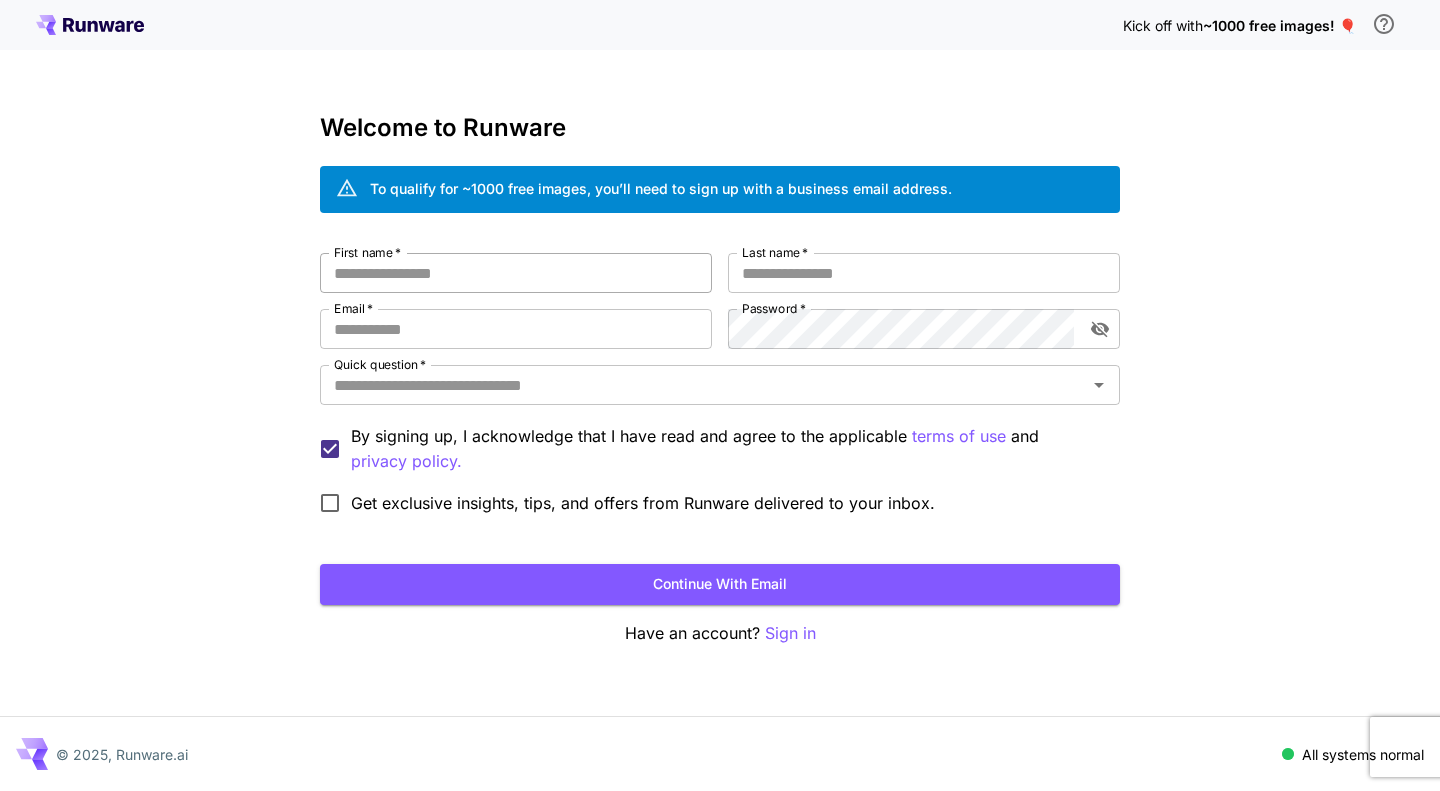 click on "First name   *" at bounding box center [516, 273] 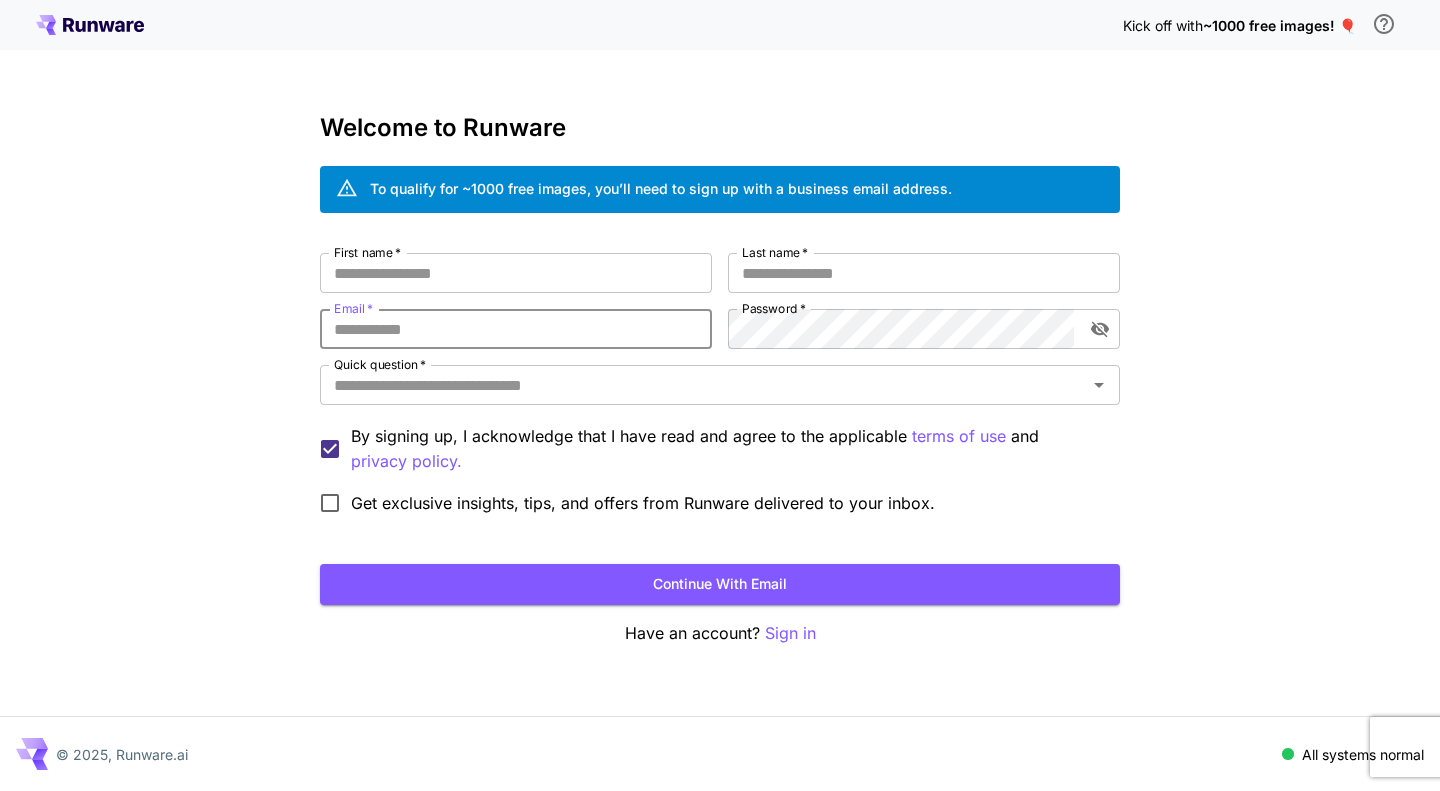 click on "Email   *" at bounding box center (516, 329) 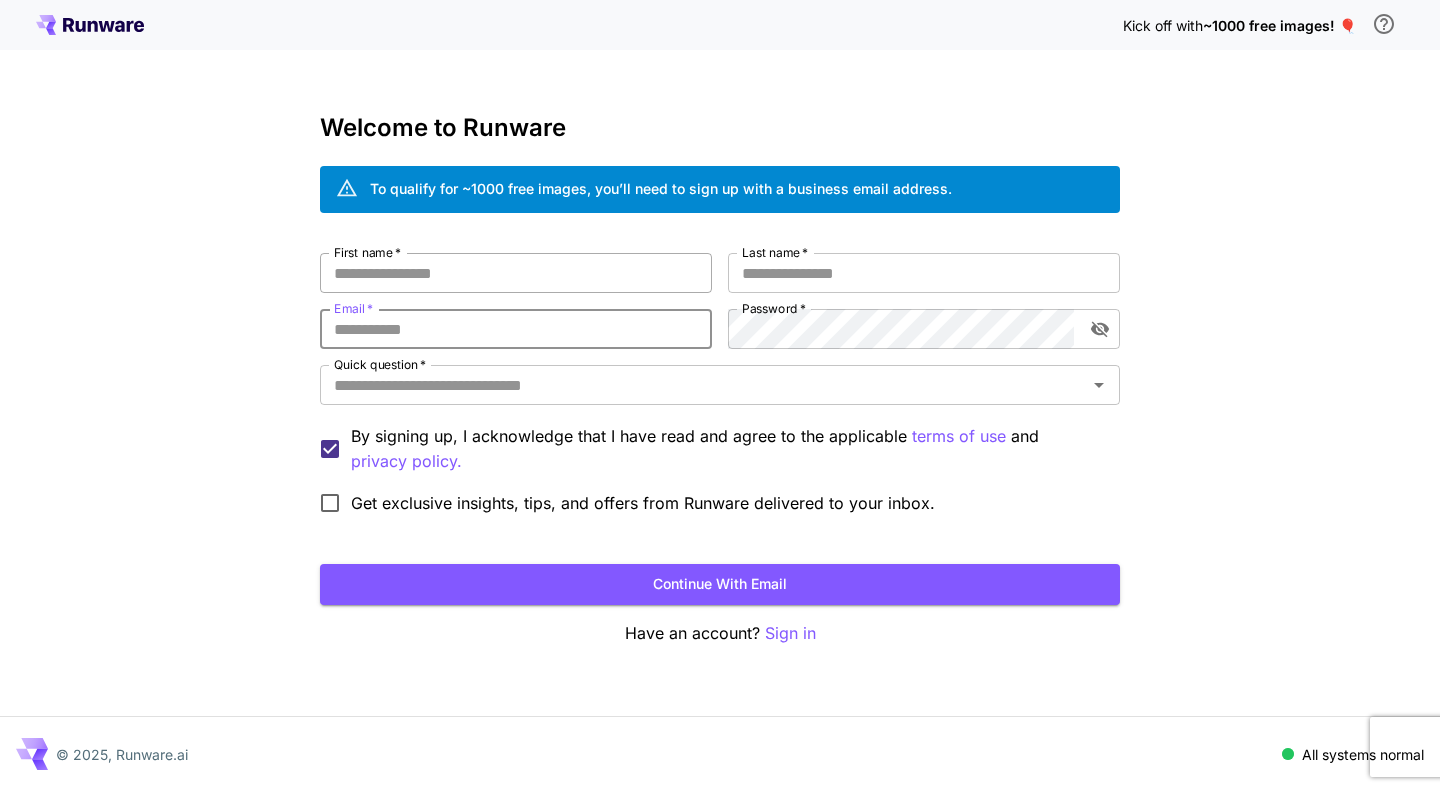 drag, startPoint x: 599, startPoint y: 283, endPoint x: 608, endPoint y: 271, distance: 15 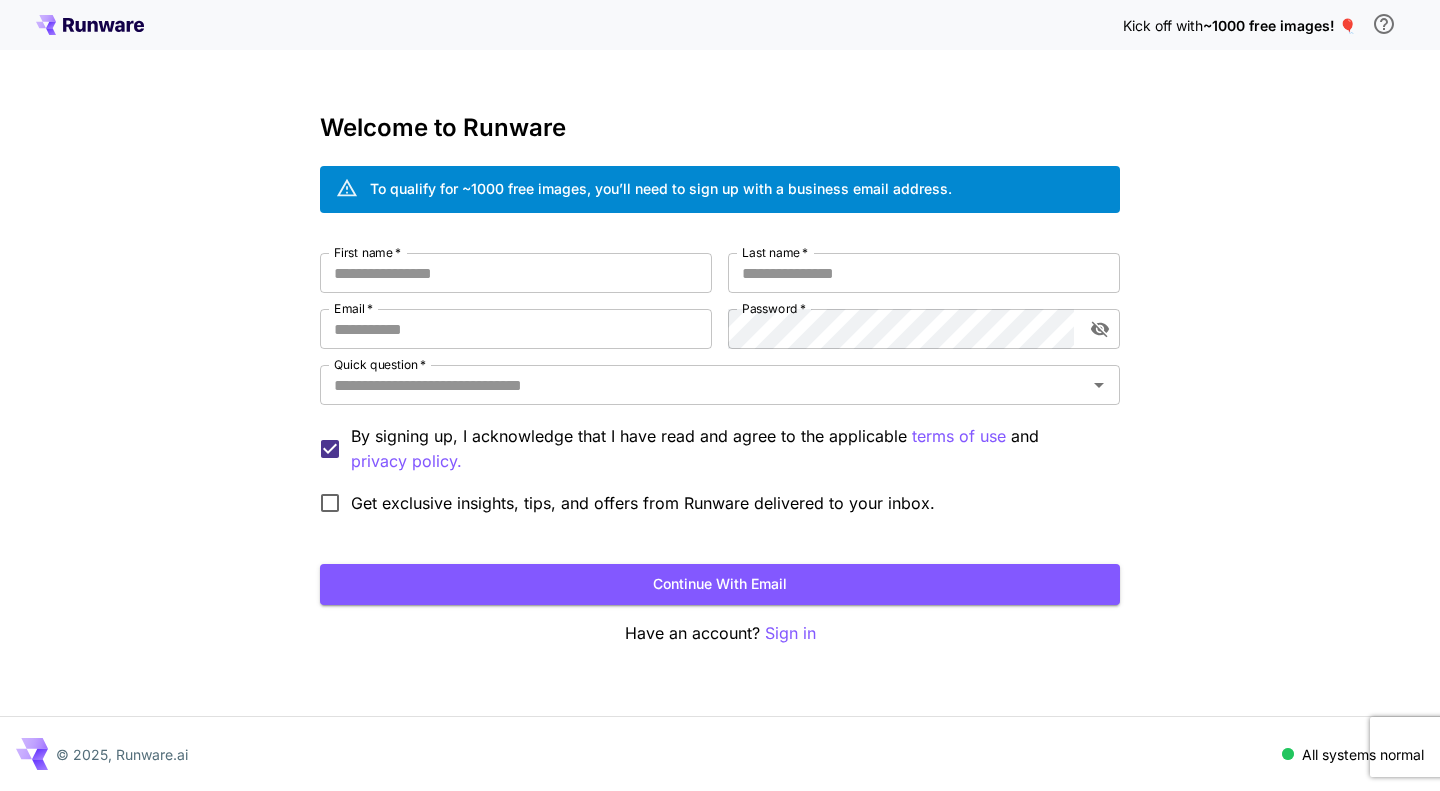 click on "To qualify for ~1000 free images, you’ll need to sign up with a business email address." at bounding box center (720, 189) 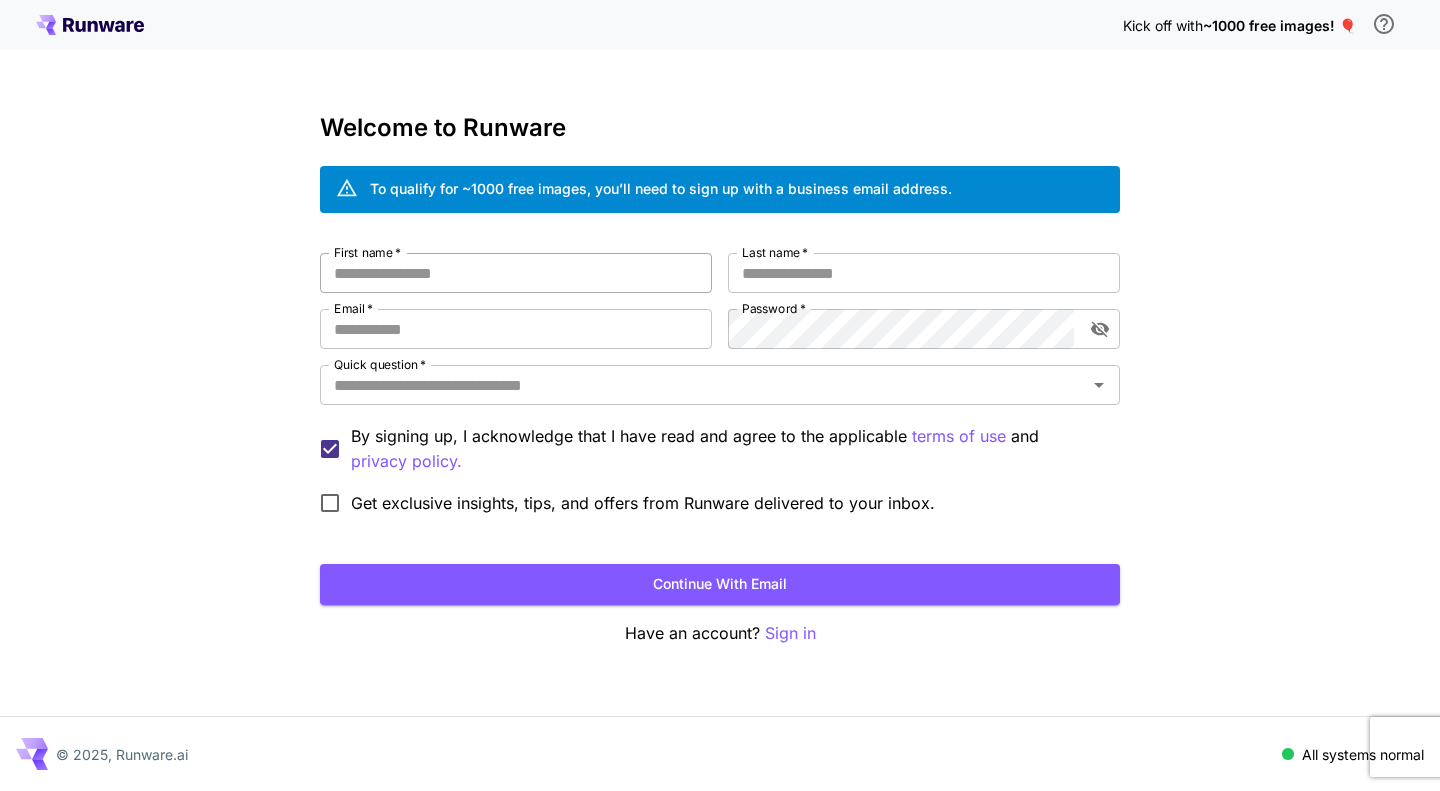 click on "First name   *" at bounding box center [516, 273] 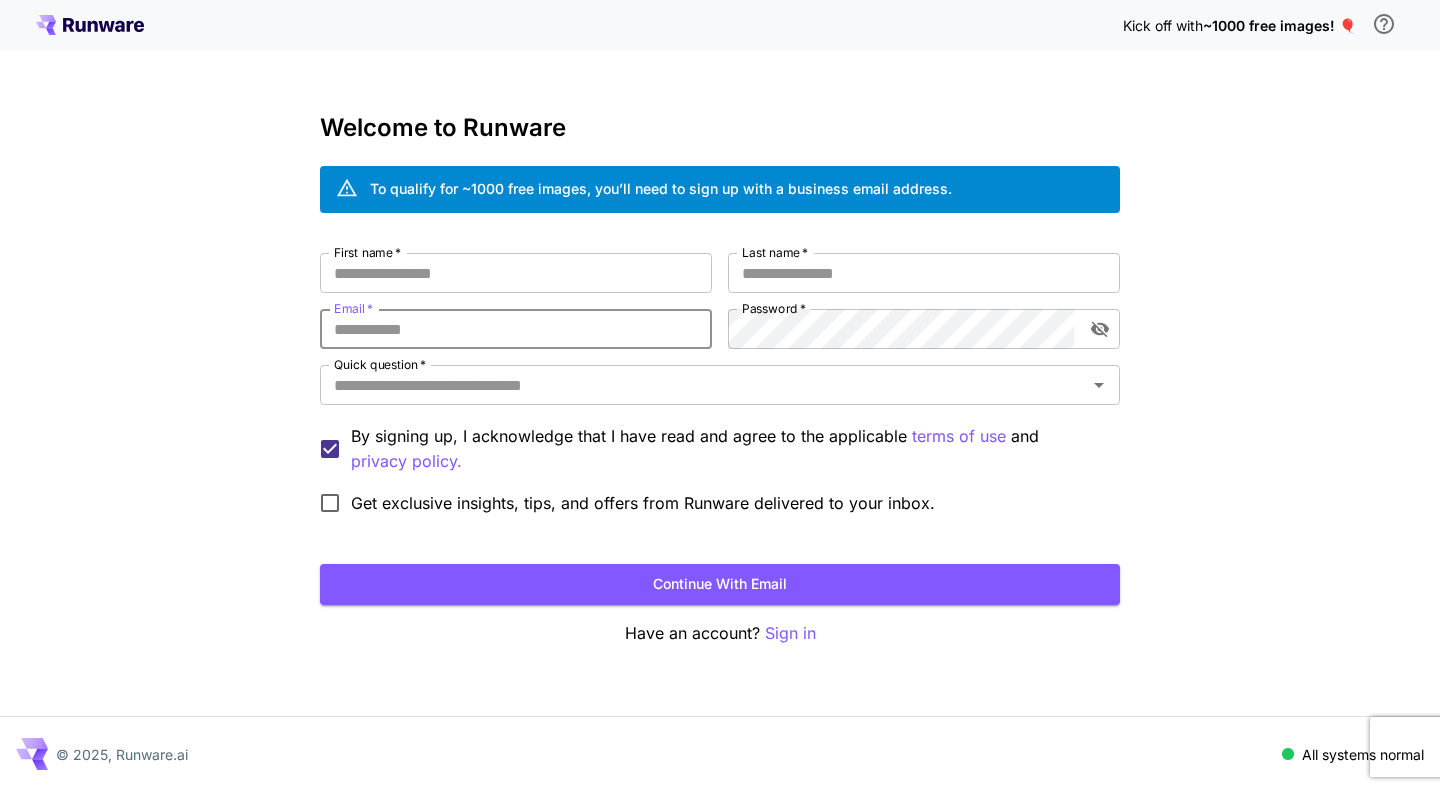 drag, startPoint x: 606, startPoint y: 335, endPoint x: 604, endPoint y: 312, distance: 23.086792 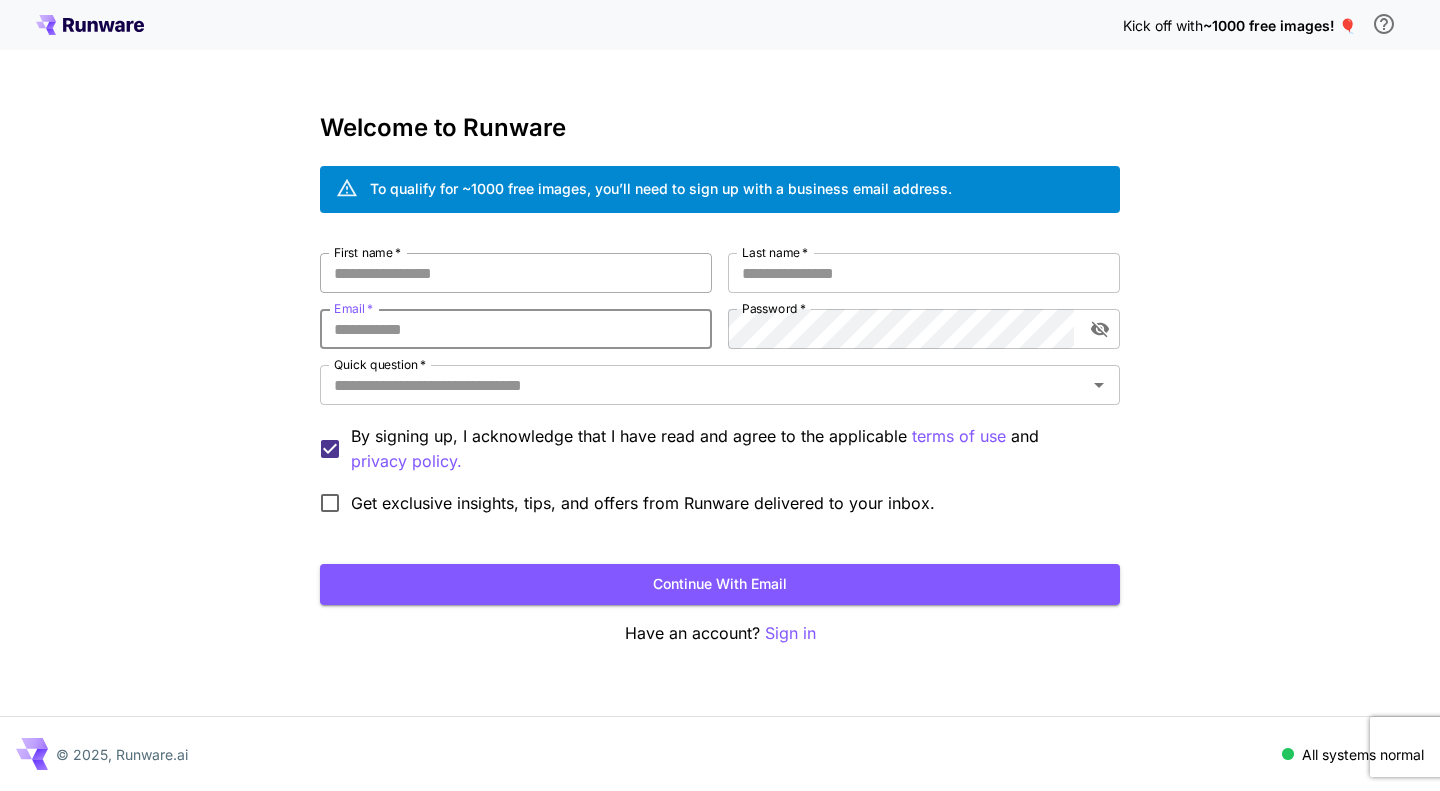drag, startPoint x: 602, startPoint y: 278, endPoint x: 606, endPoint y: 290, distance: 12.649111 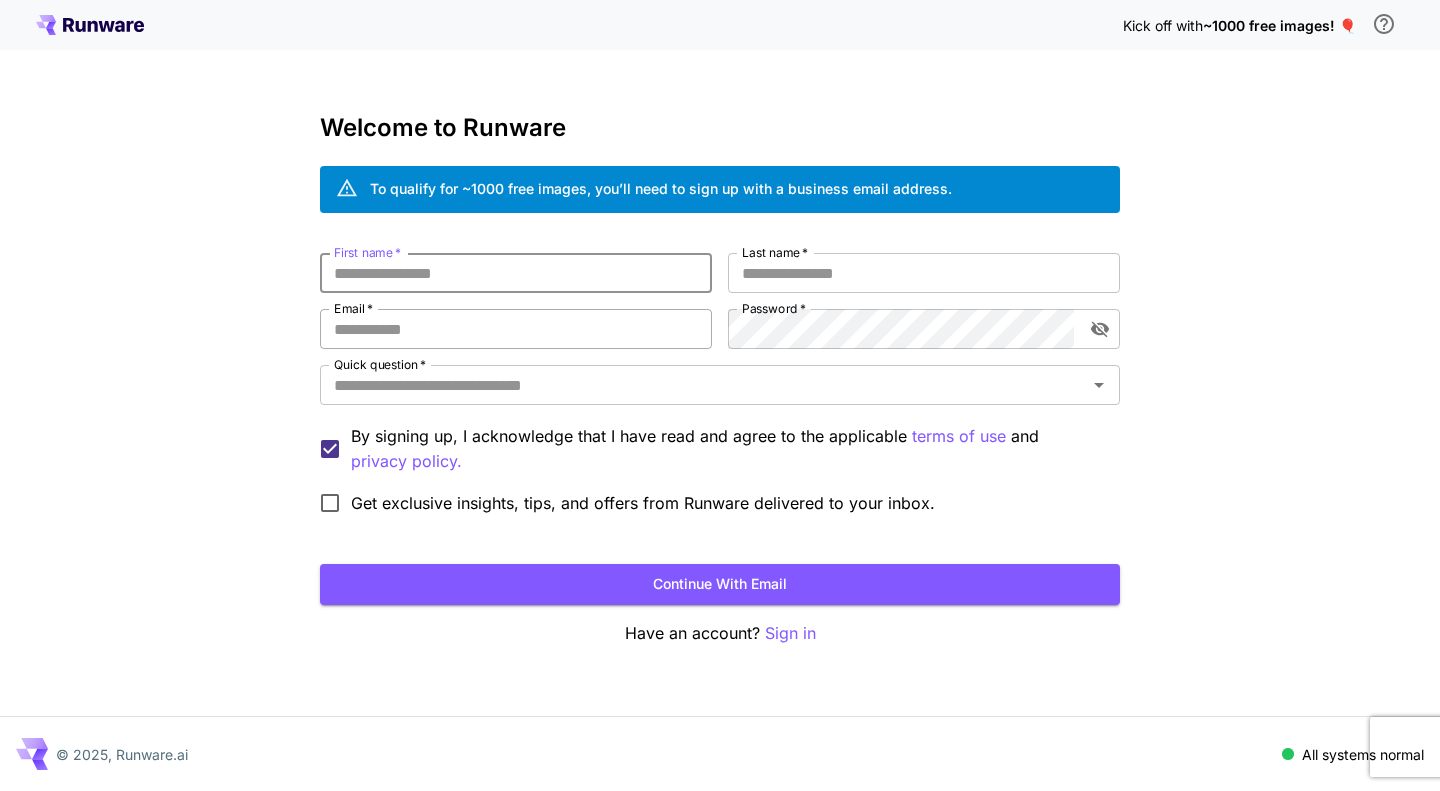 click on "Email   *" at bounding box center (516, 329) 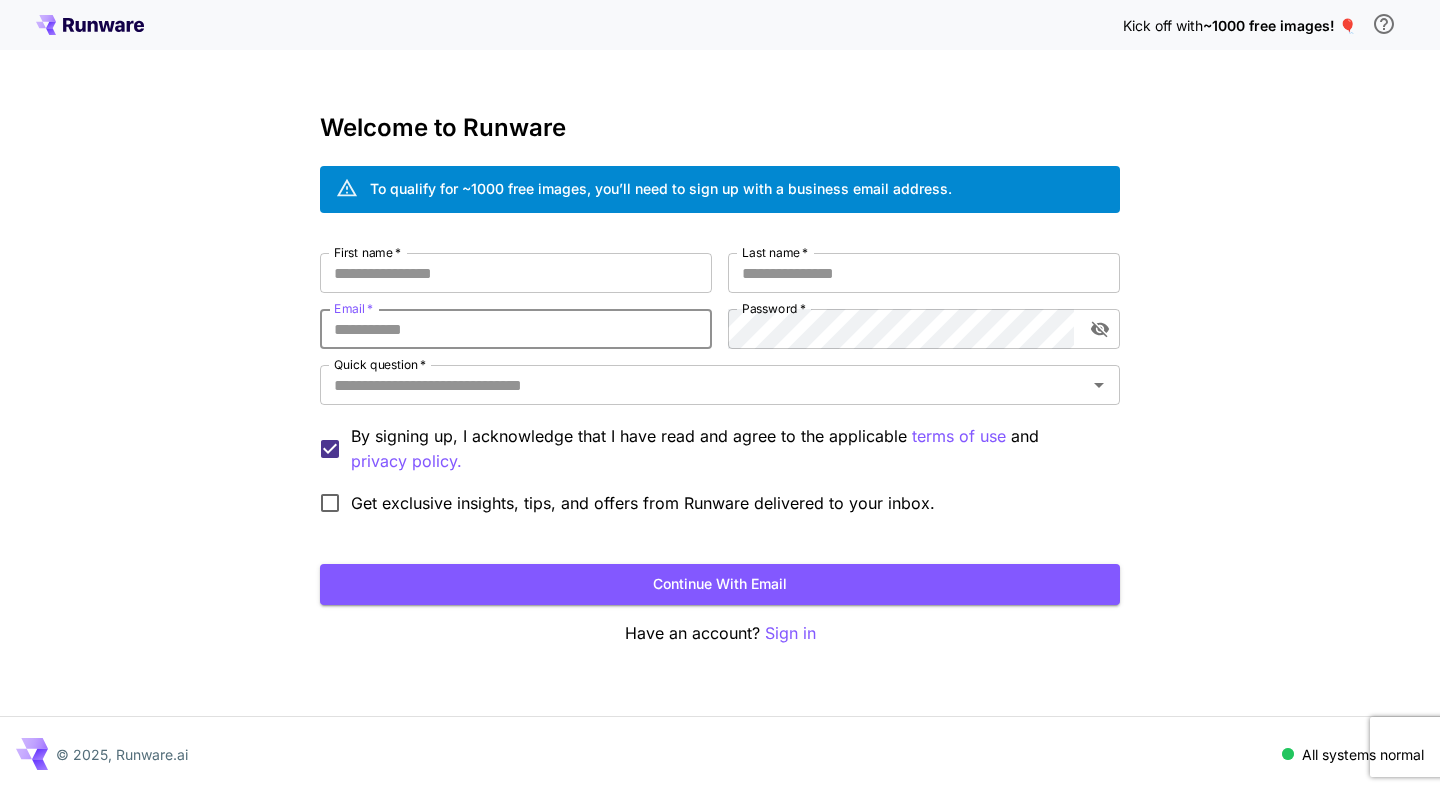 type on "**********" 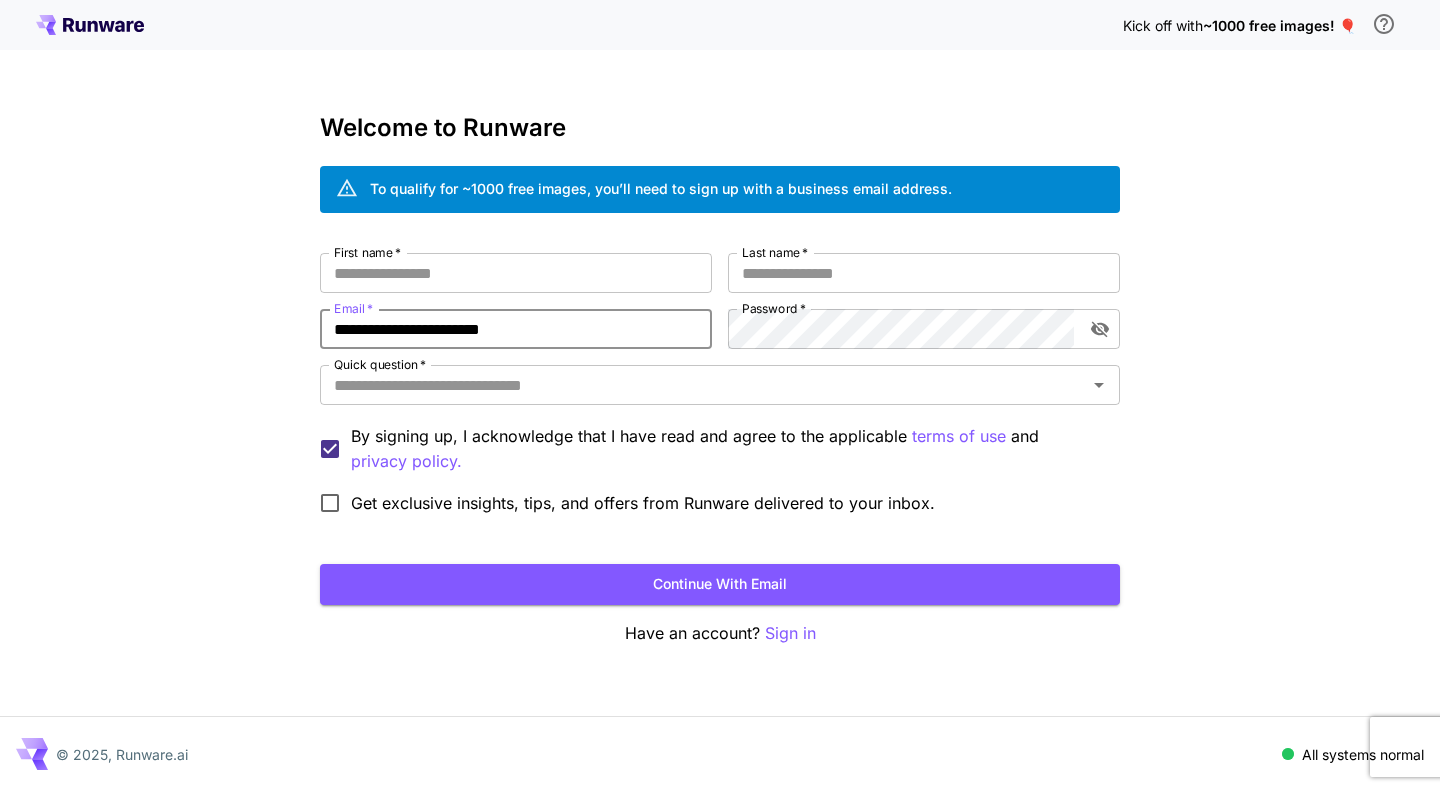 click on "**********" at bounding box center [516, 329] 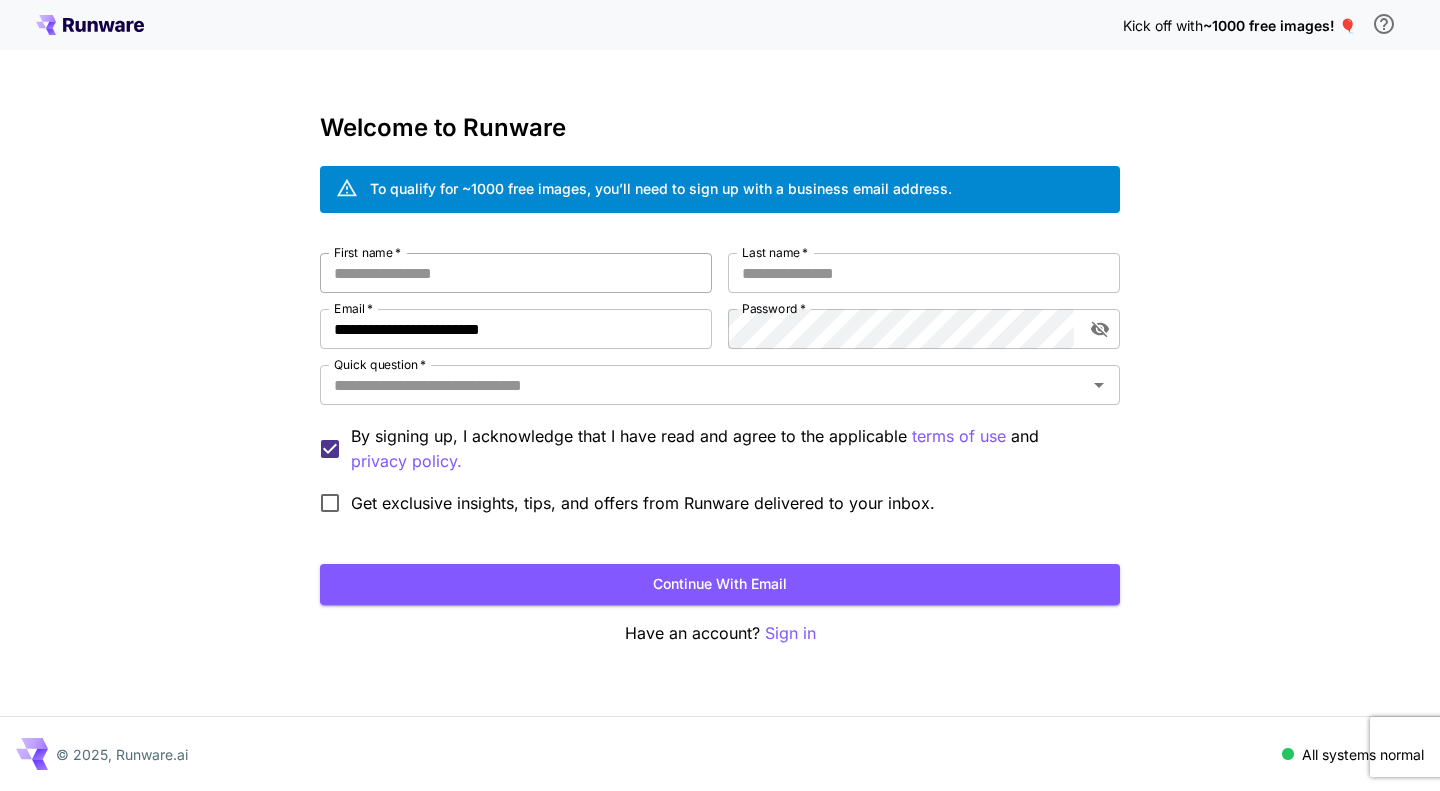 click on "First name   *" at bounding box center [516, 273] 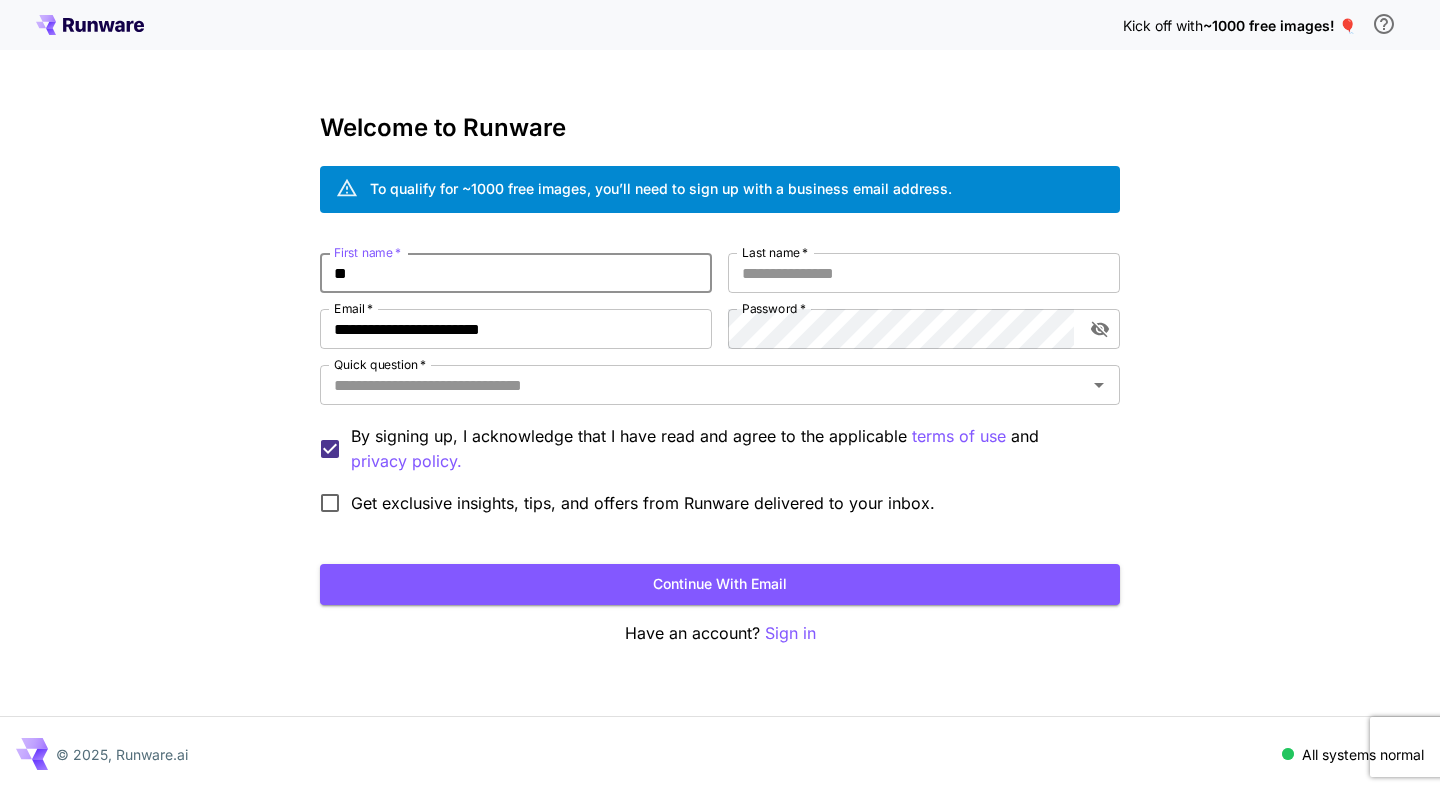 type on "*" 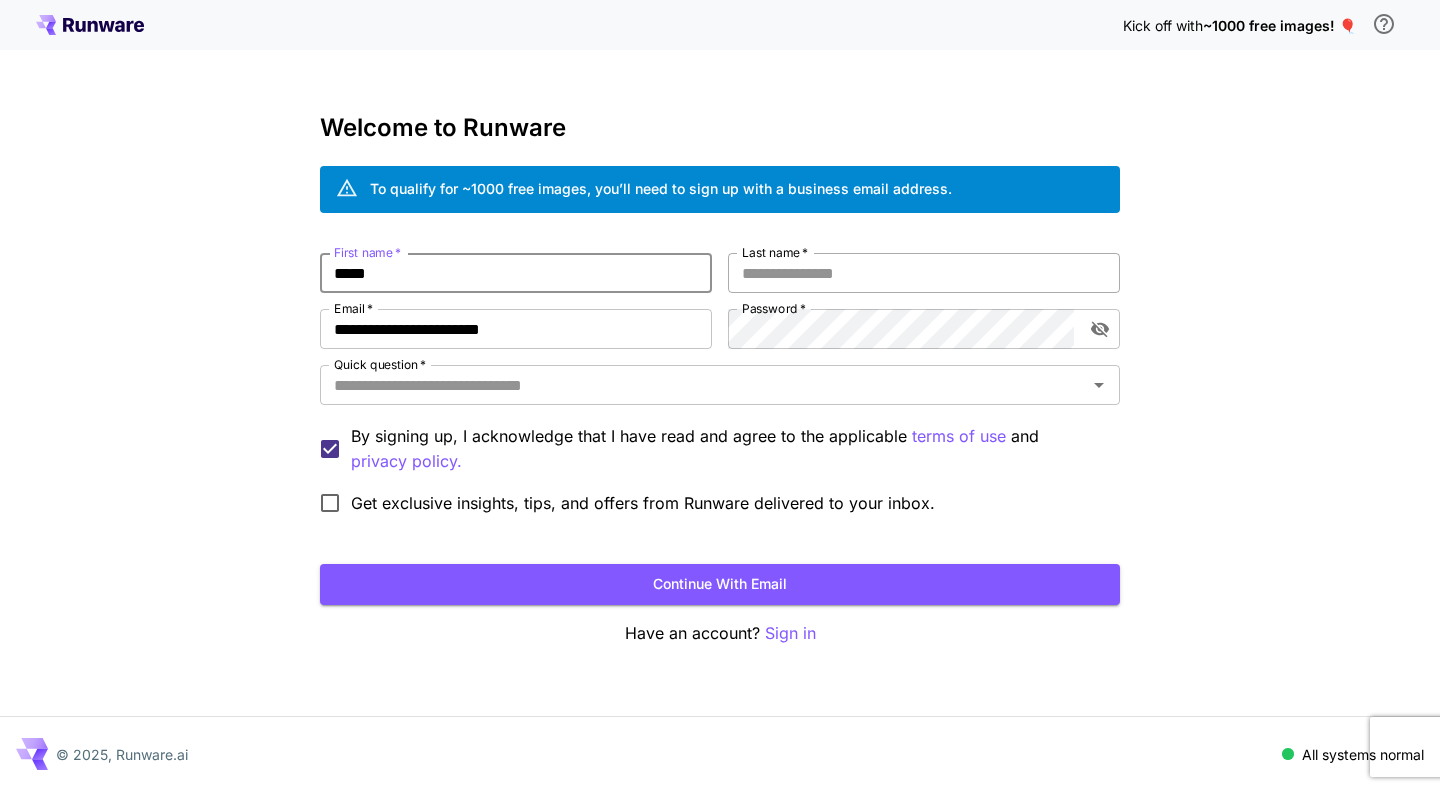 type on "*****" 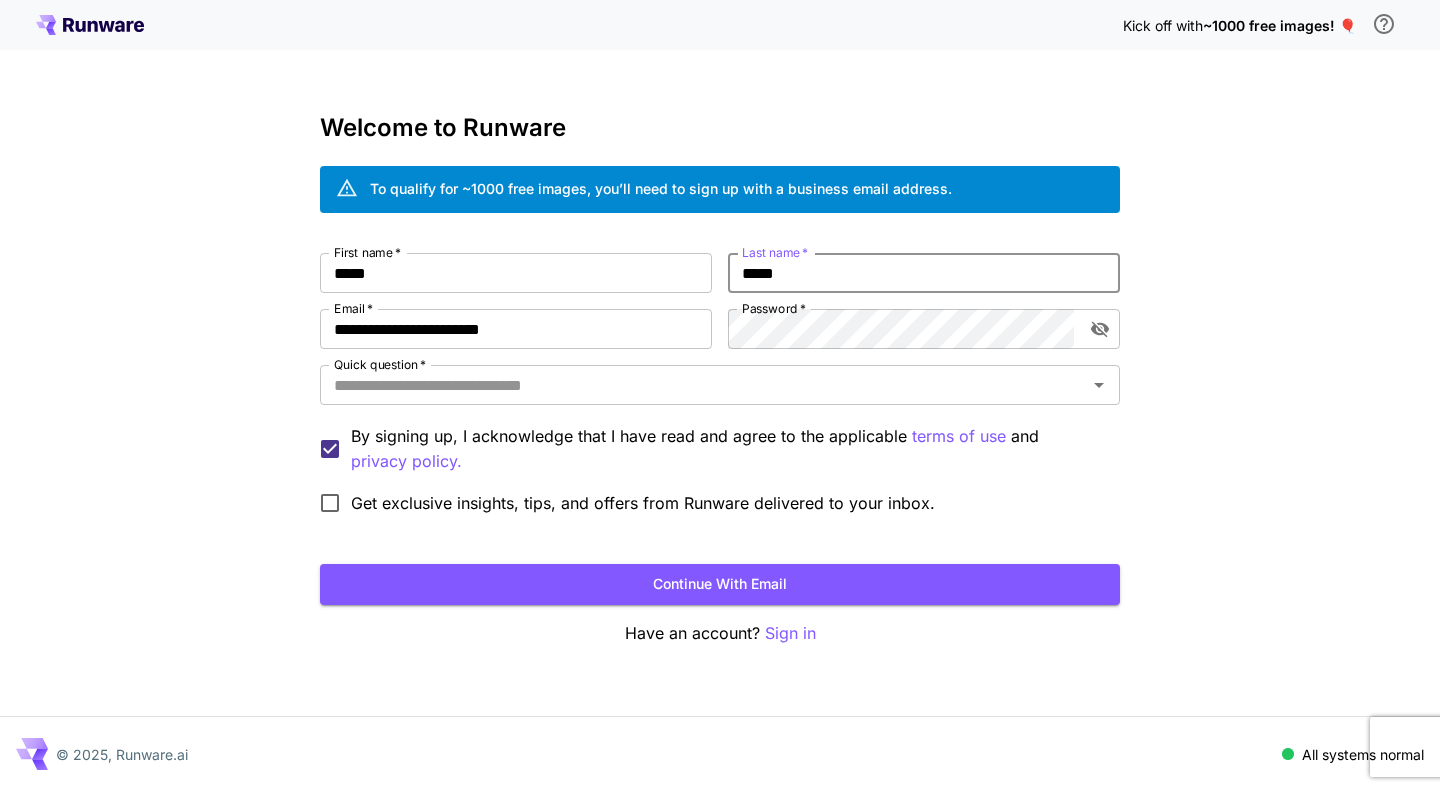 type on "*****" 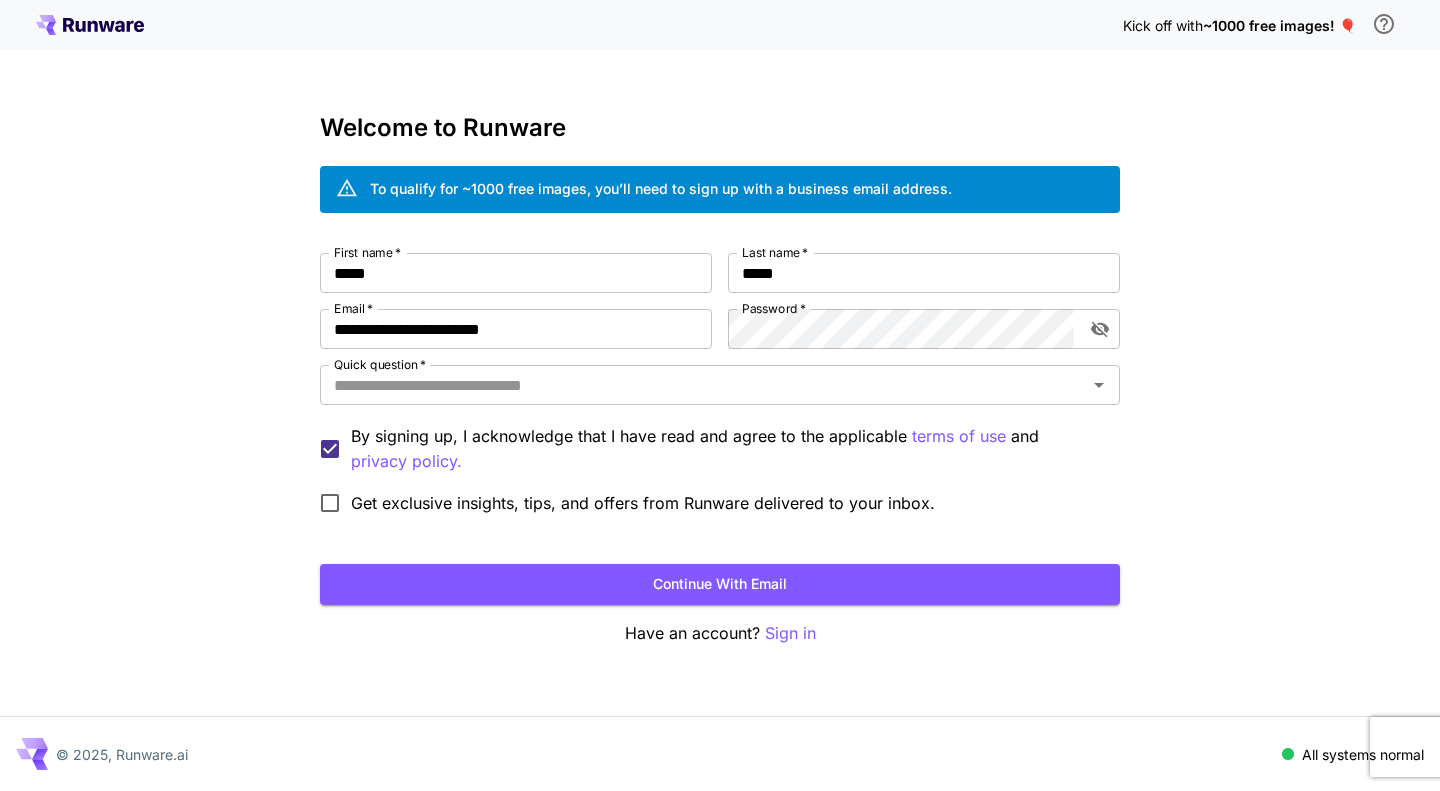 click on "First name   * [NAME] First name   * Last name   * [NAME] Last name   * Email   * [EMAIL] Email   * Password   * Password   * Quick question   * Quick question   * By signing up, I acknowledge that I have read and agree to the applicable   terms of use     and   privacy policy.   Get exclusive insights, tips, and offers from Runware delivered to your inbox." at bounding box center [720, 388] 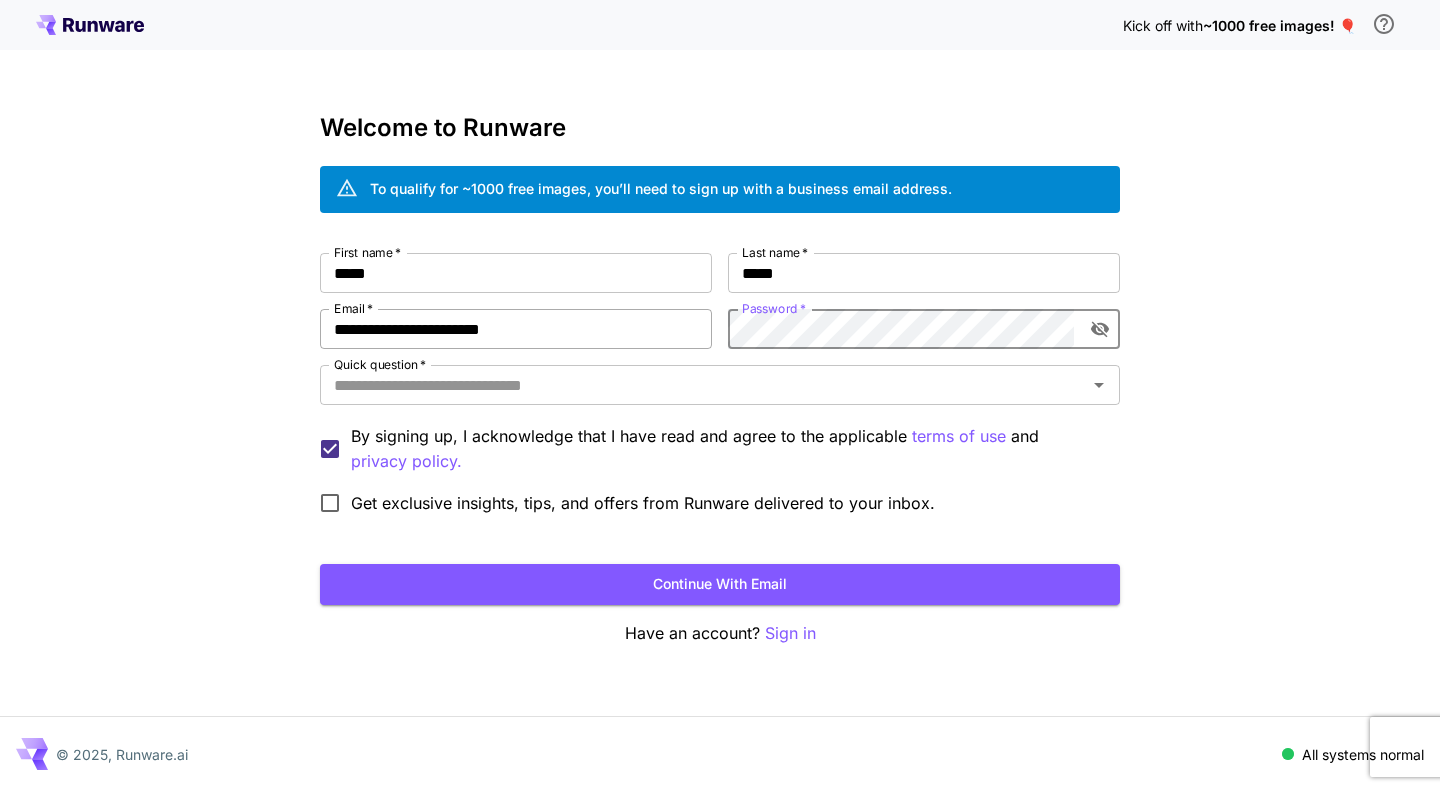 click on "First name   * [NAME] First name   * Last name   * [NAME] Last name   * Email   * [EMAIL] Email   * Password   * Password   * Quick question   * Quick question   * By signing up, I acknowledge that I have read and agree to the applicable   terms of use     and   privacy policy.   Get exclusive insights, tips, and offers from Runware delivered to your inbox." at bounding box center [720, 388] 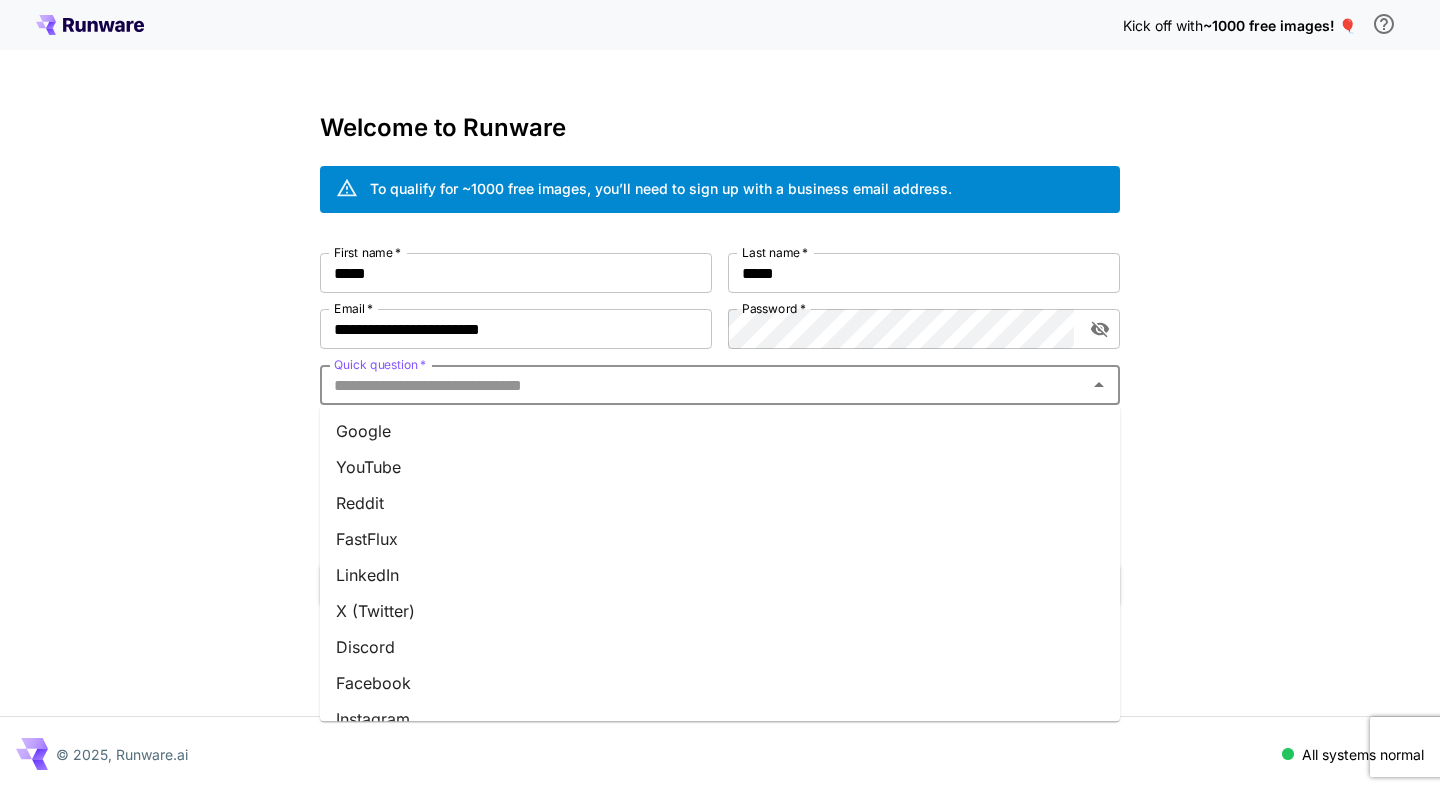 click on "Quick question   *" at bounding box center [703, 385] 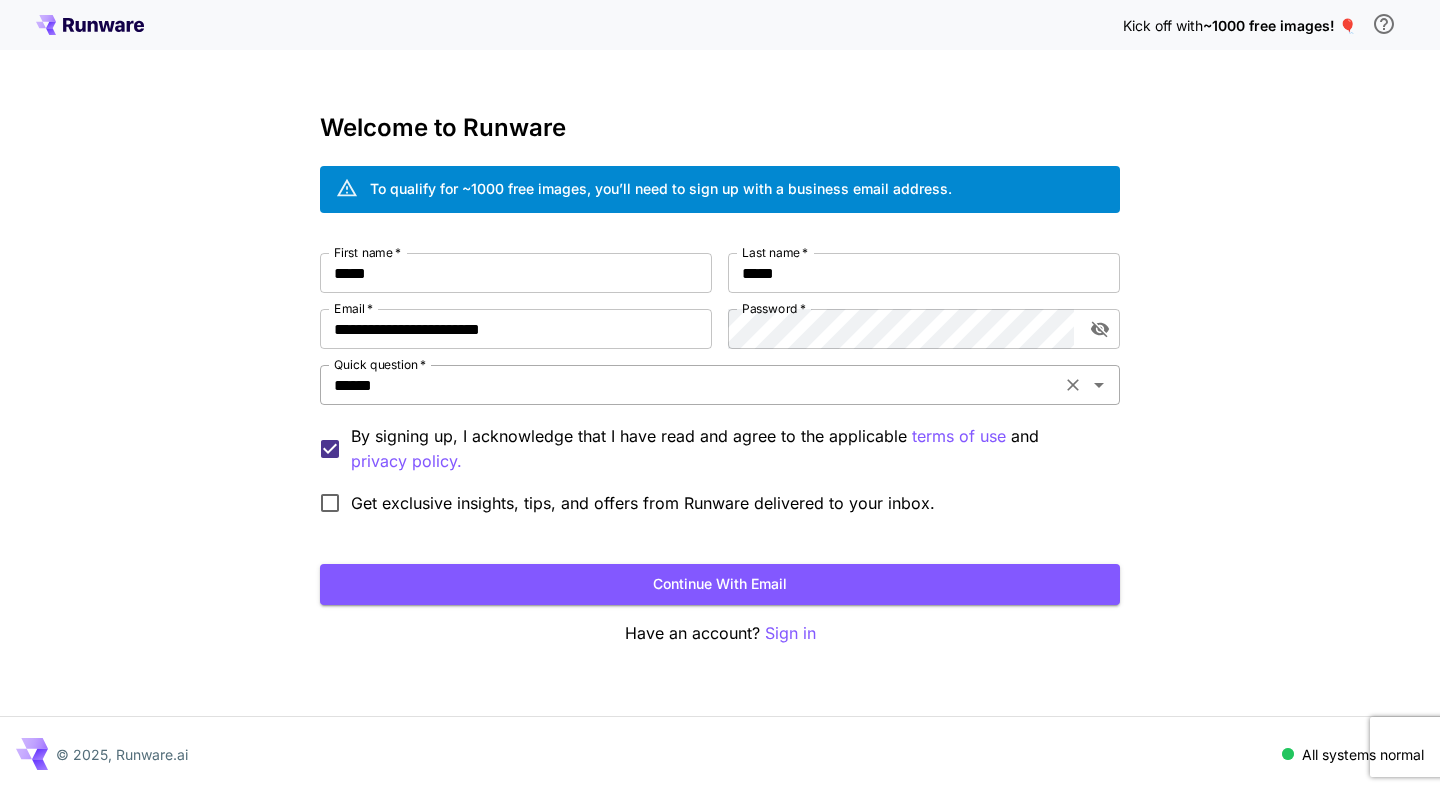 click on "******" at bounding box center [690, 385] 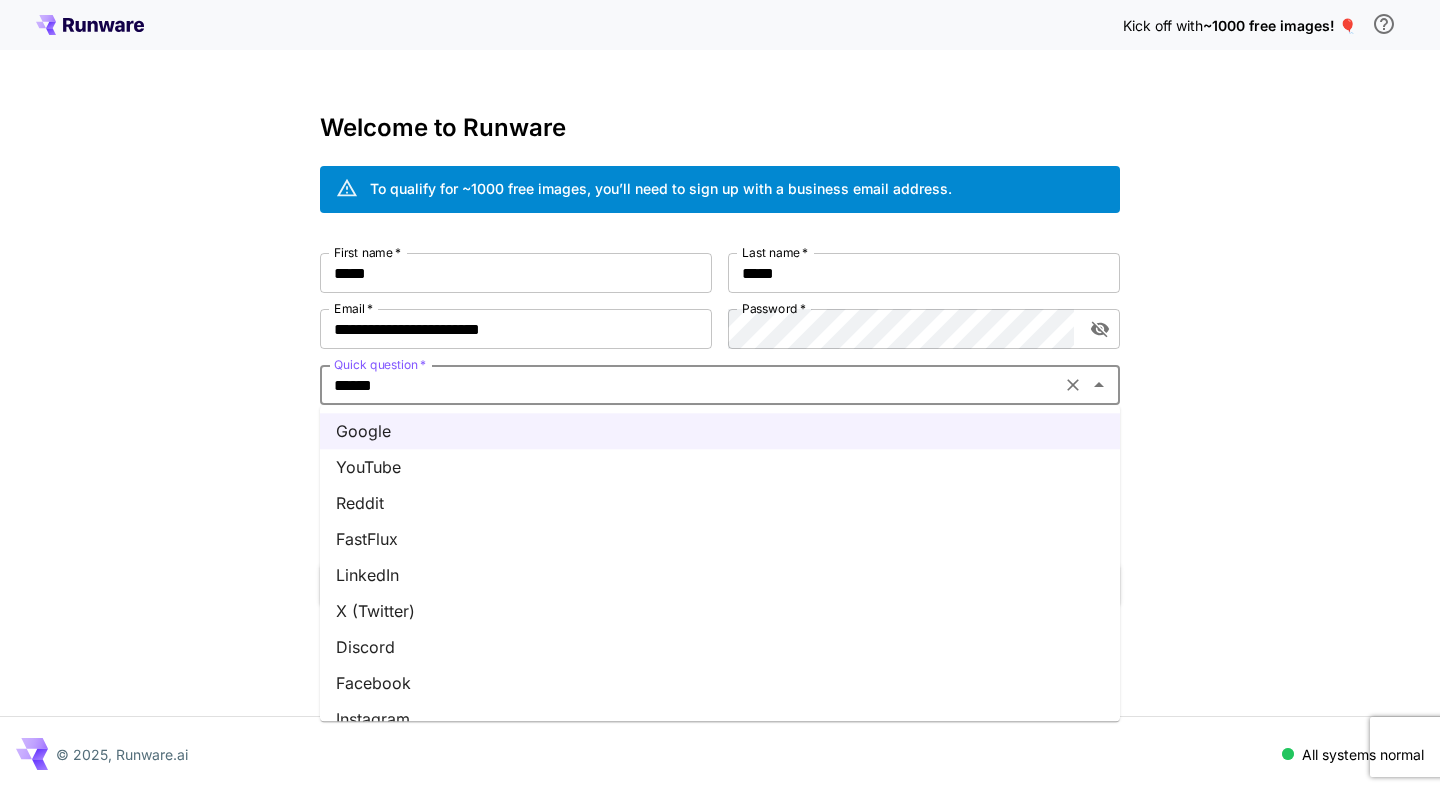 click on "Reddit" at bounding box center (720, 503) 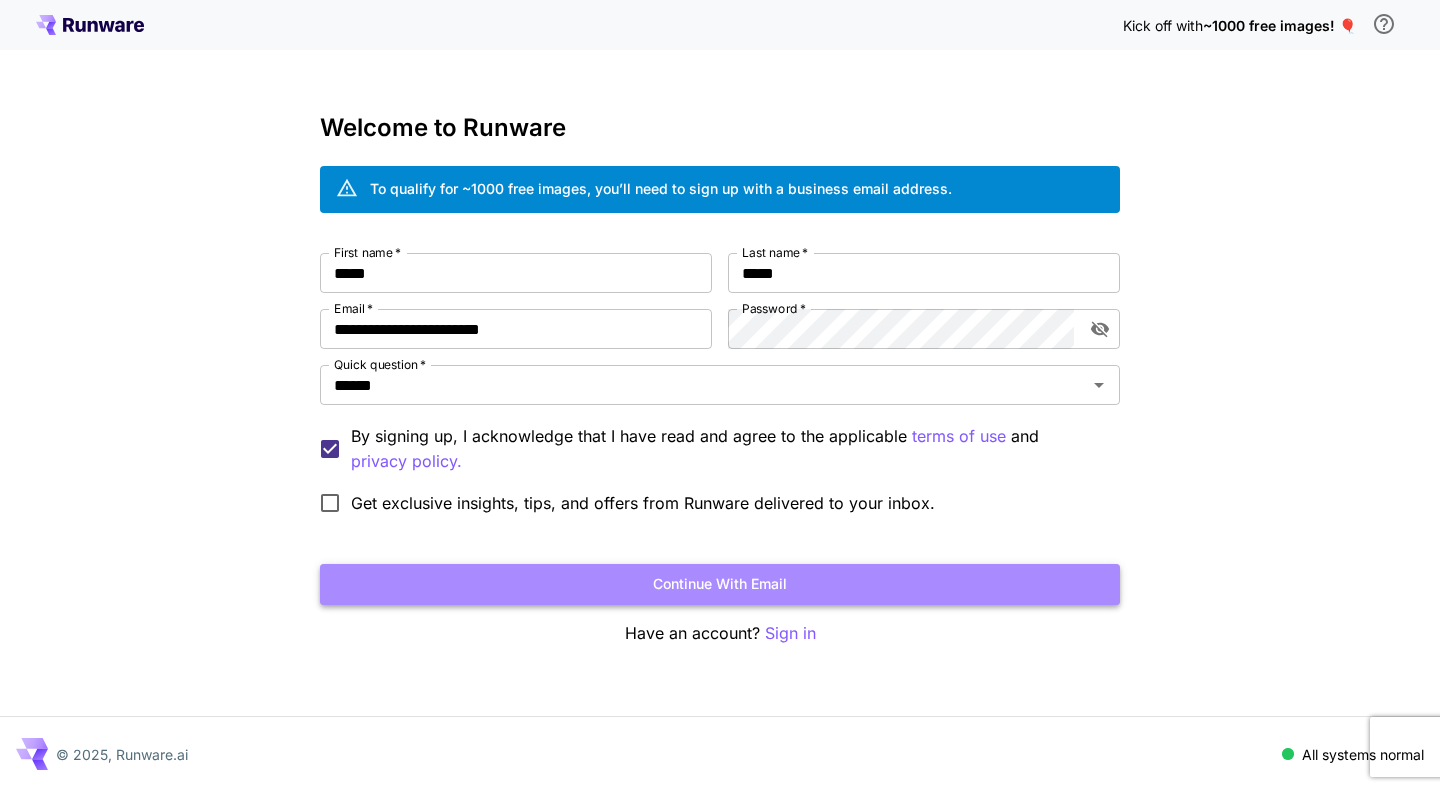 click on "Continue with email" at bounding box center [720, 584] 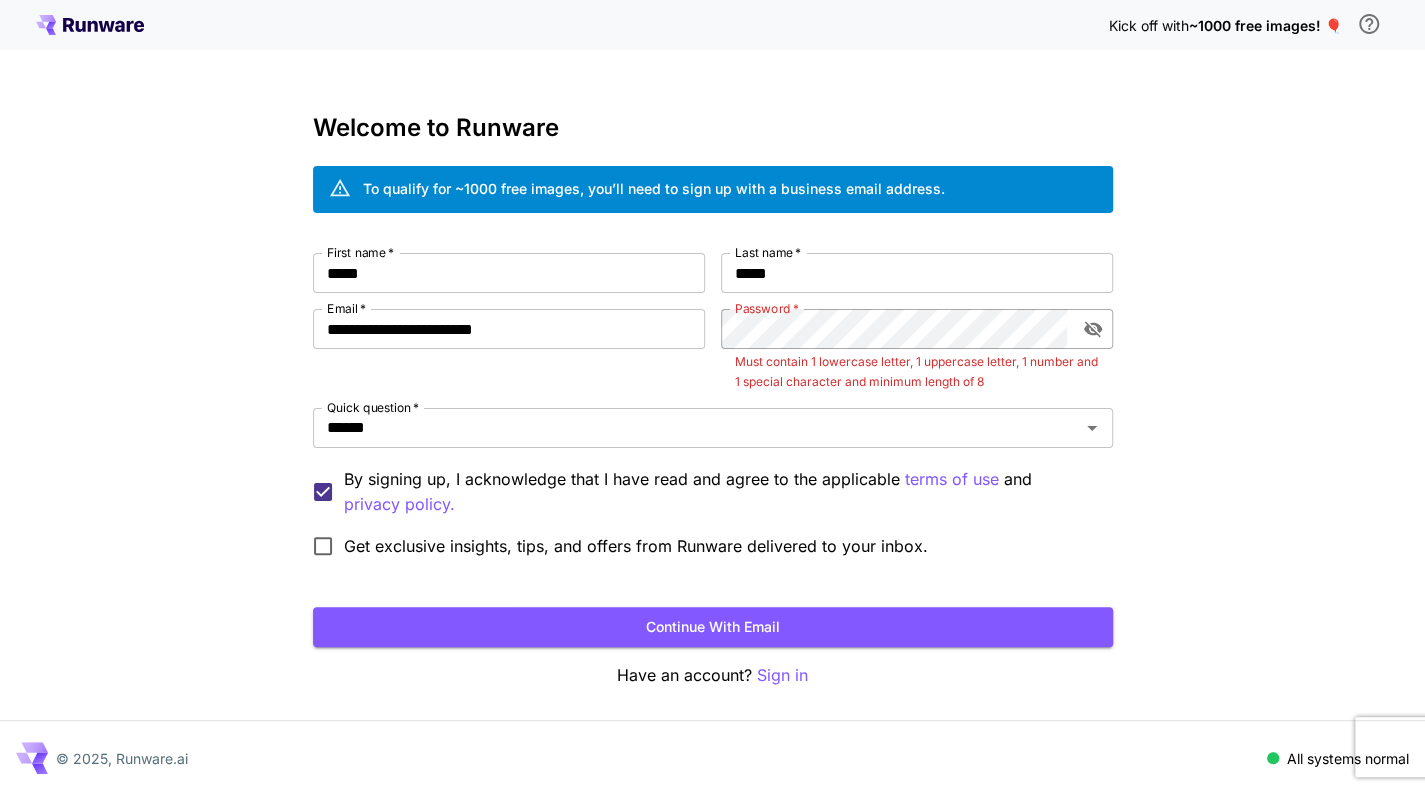click on "Password   *" at bounding box center [917, 329] 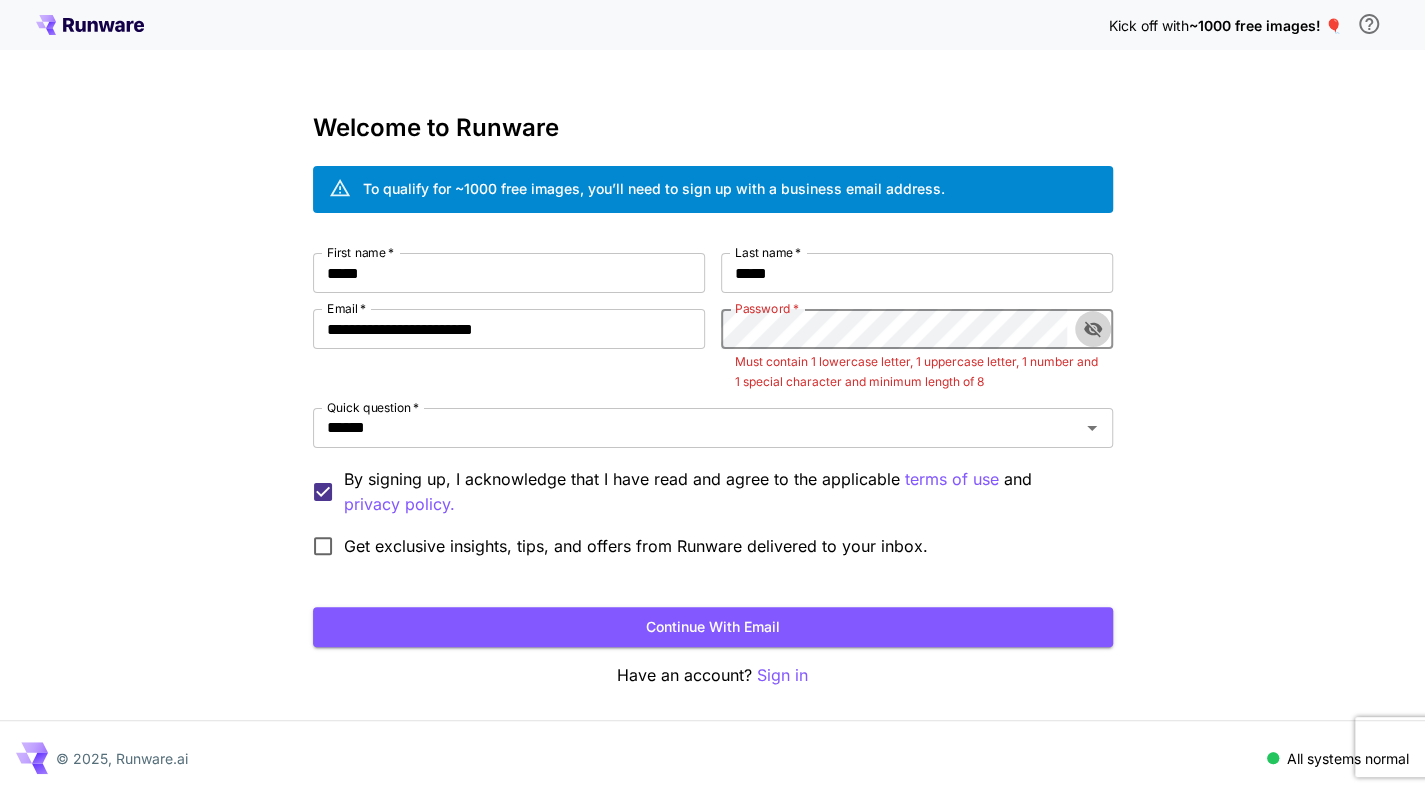 click 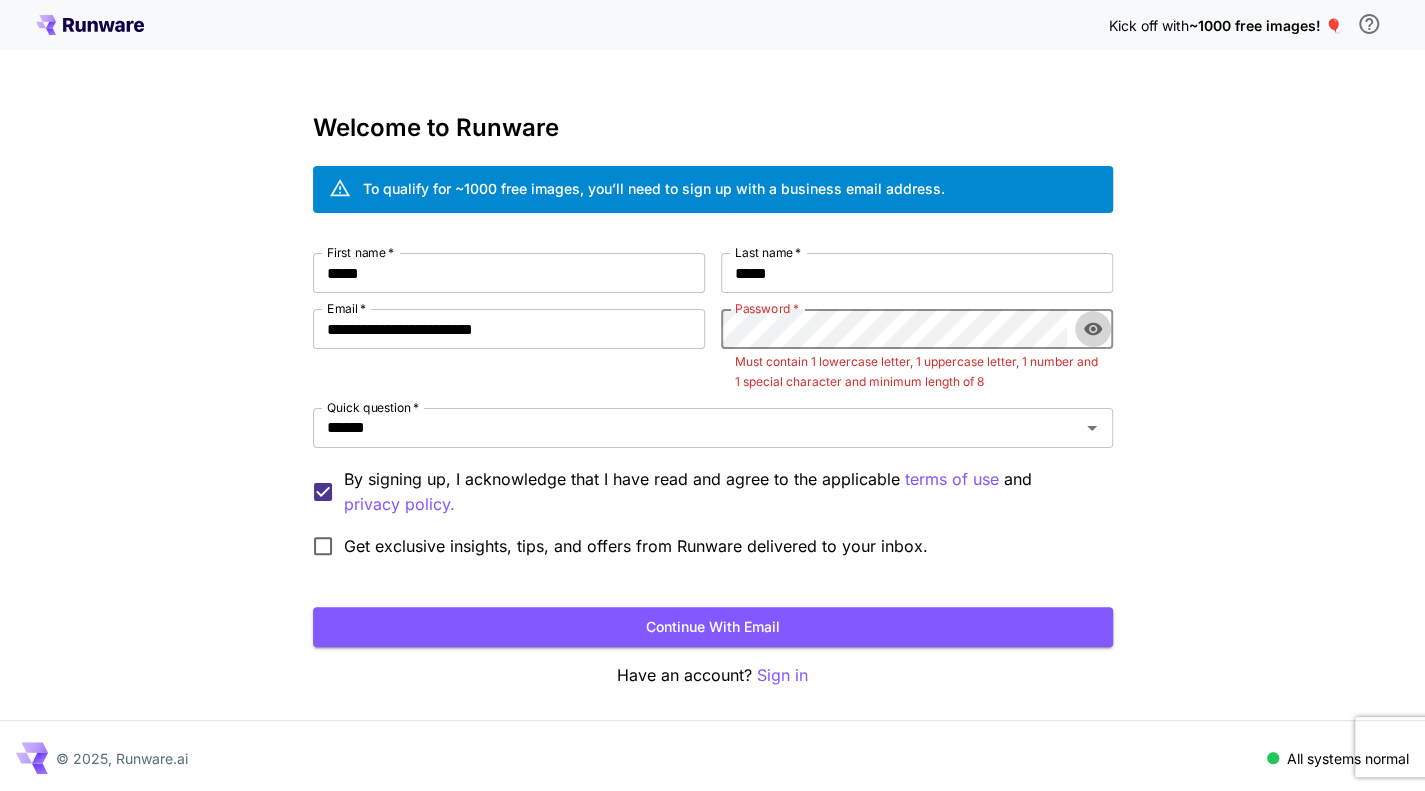 click 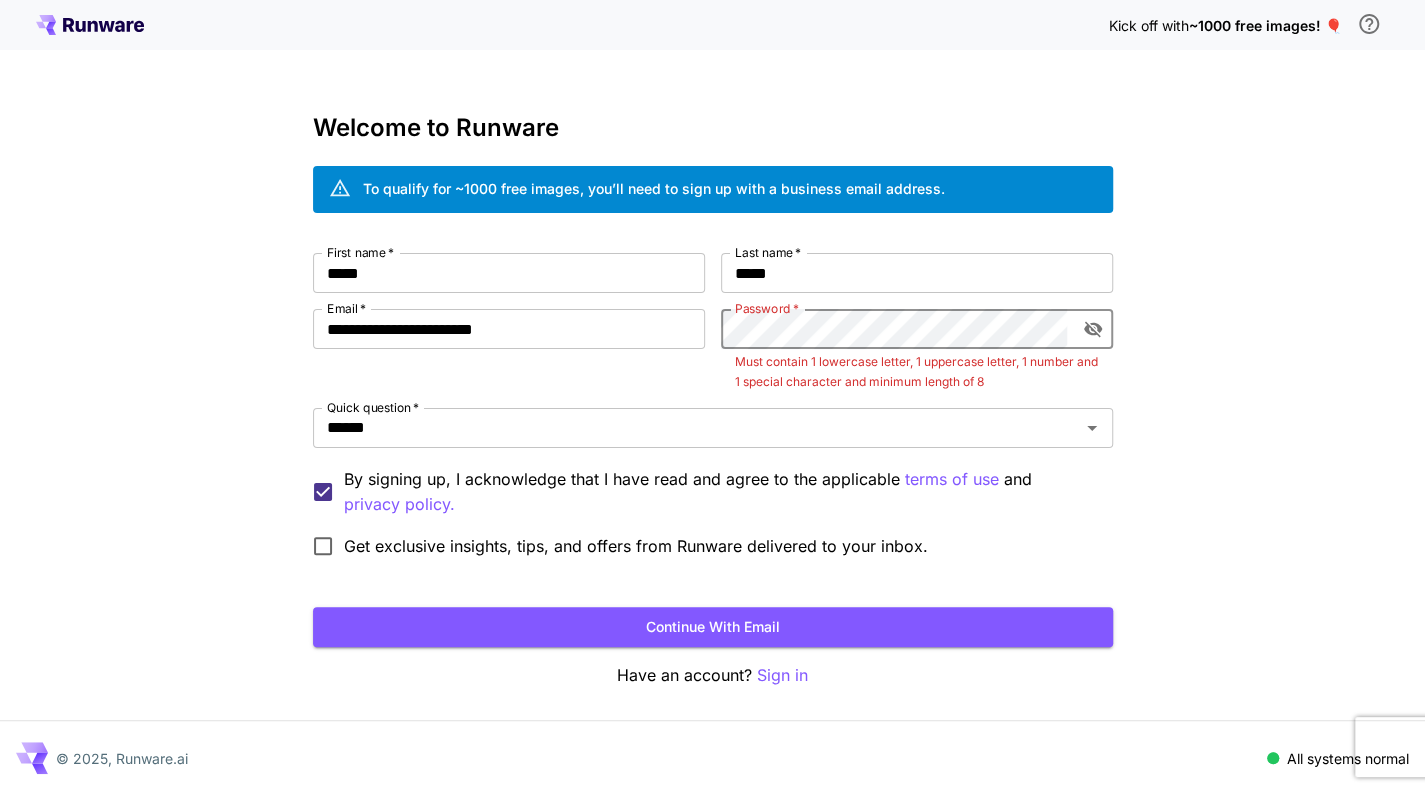 click on "Kick off with  ~1000 free images! 🎈 Welcome to Runware To qualify for ~1000 free images, you’ll need to sign up with a business email address. First name   * [NAME] First name   * Last name   * [NAME] Last name   * Email   * [EMAIL] Email   * Password   * Password   * Must contain 1 lowercase letter, 1 uppercase letter, 1 number and 1 special character and minimum length of 8 Quick question   * [NAME] Quick question   * By signing up, I acknowledge that I have read and agree to the applicable   terms of use     and   privacy policy.   Get exclusive insights, tips, and offers from Runware delivered to your inbox. Continue with email Have an account?   Sign in © 2025, Runware.ai All systems normal" at bounding box center [712, 397] 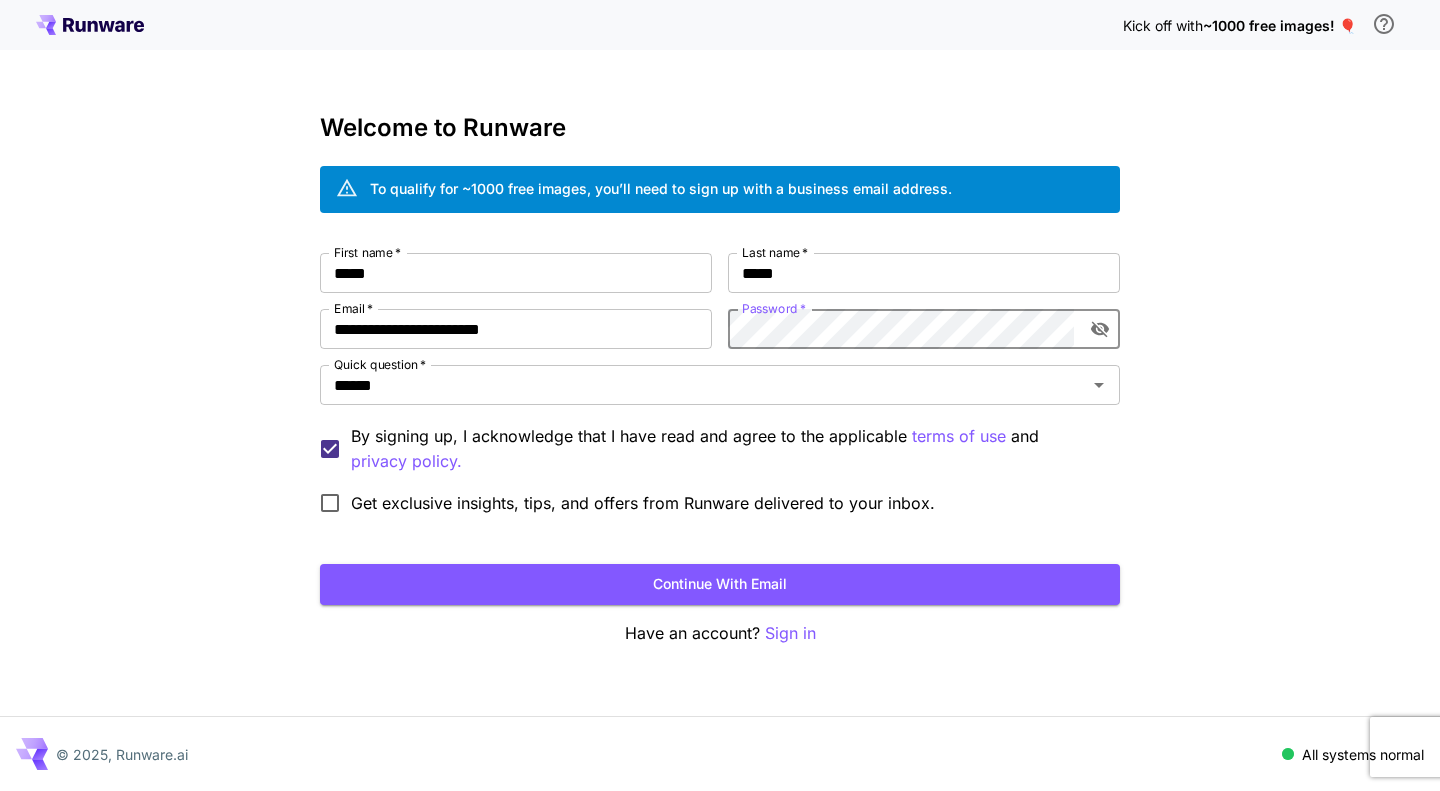 click on "Continue with email" at bounding box center [720, 584] 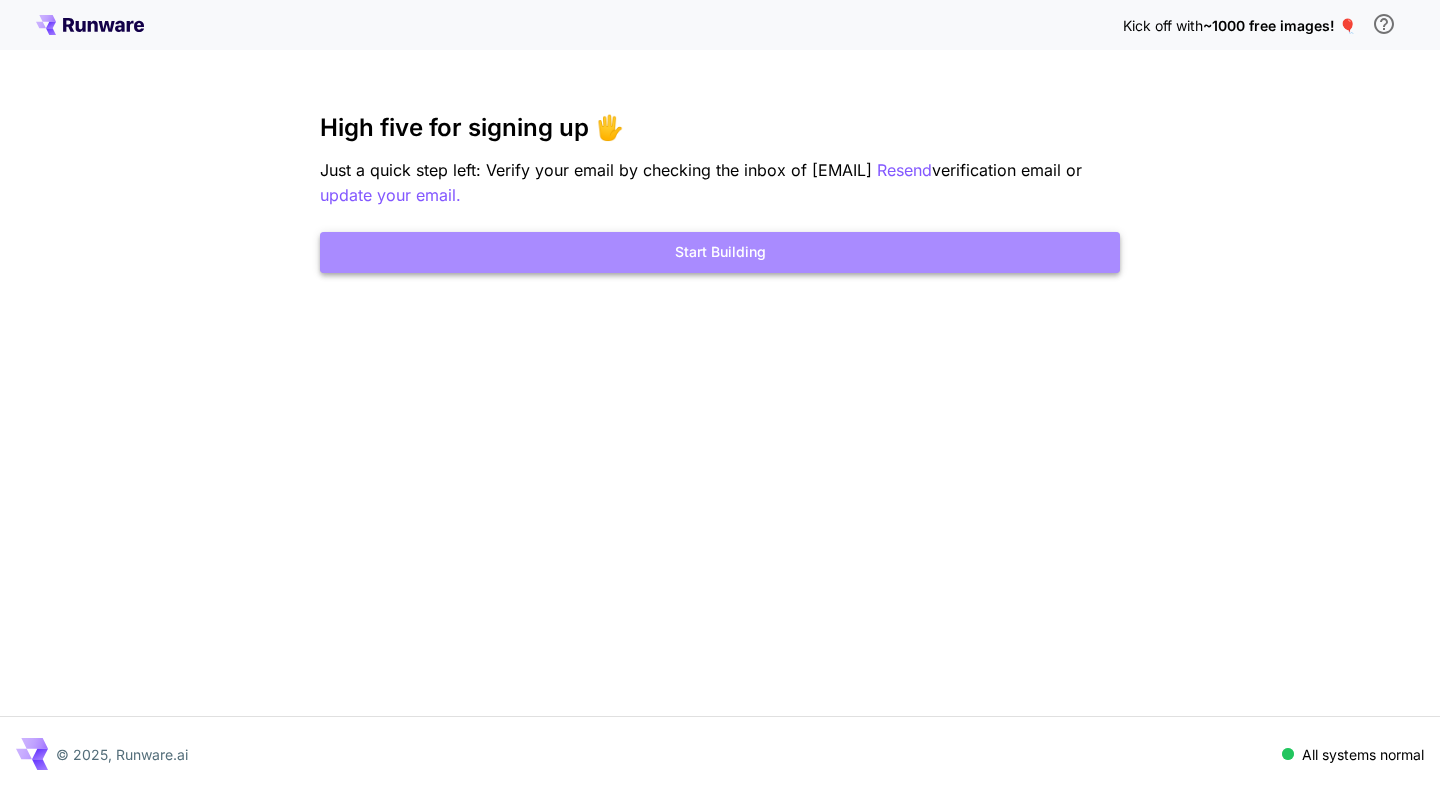 click on "Start Building" at bounding box center (720, 252) 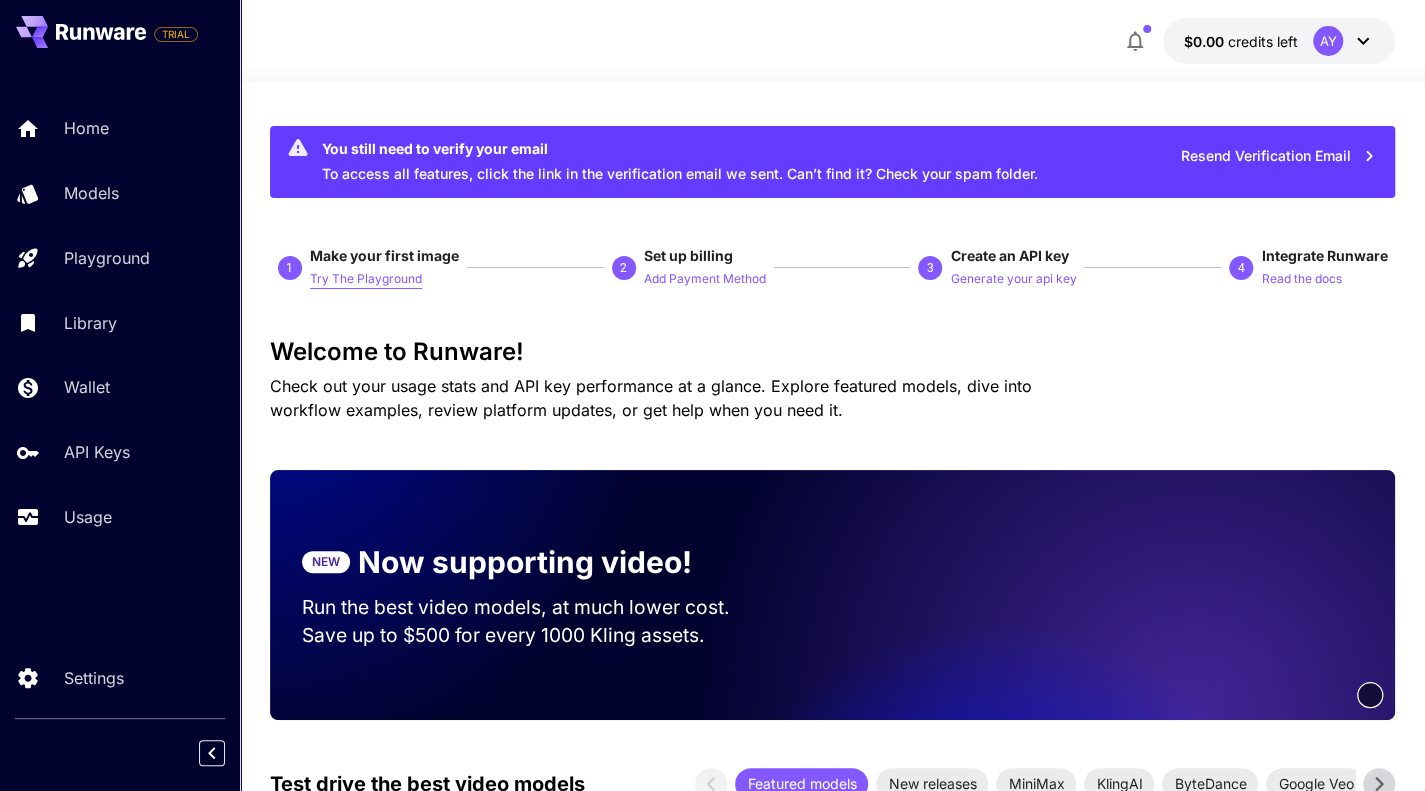 click on "Try The Playground" at bounding box center [366, 279] 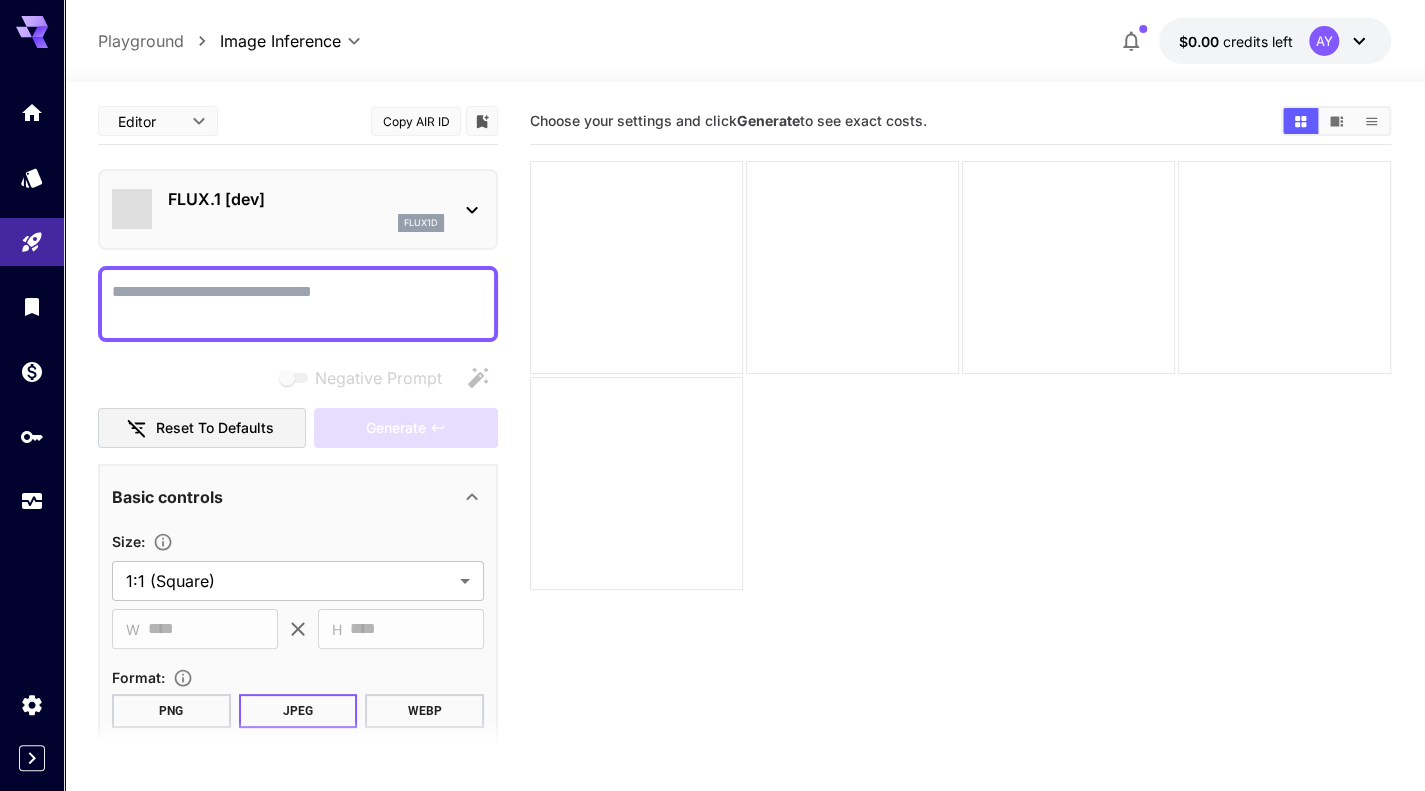 click on "FLUX.1 [dev]" at bounding box center (306, 199) 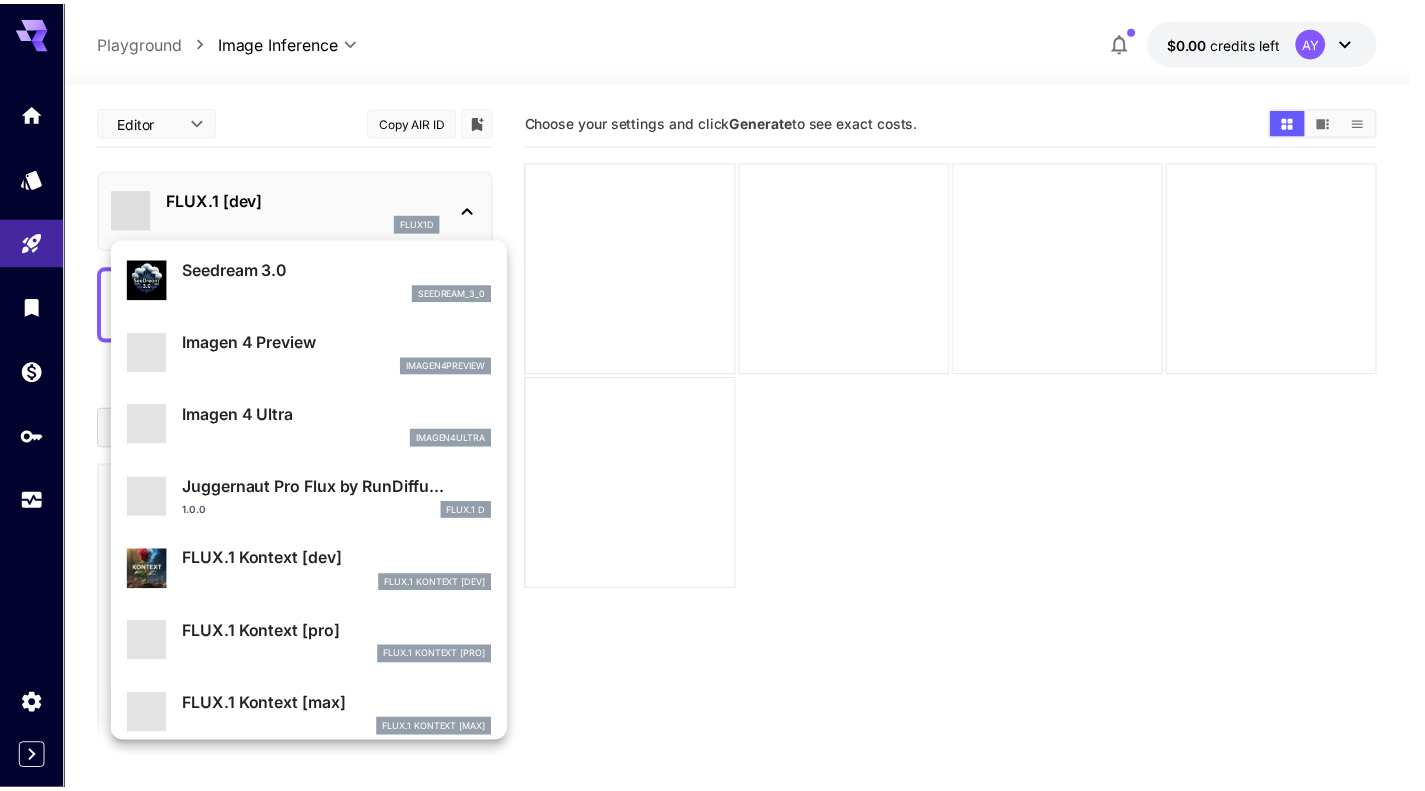 scroll, scrollTop: 306, scrollLeft: 0, axis: vertical 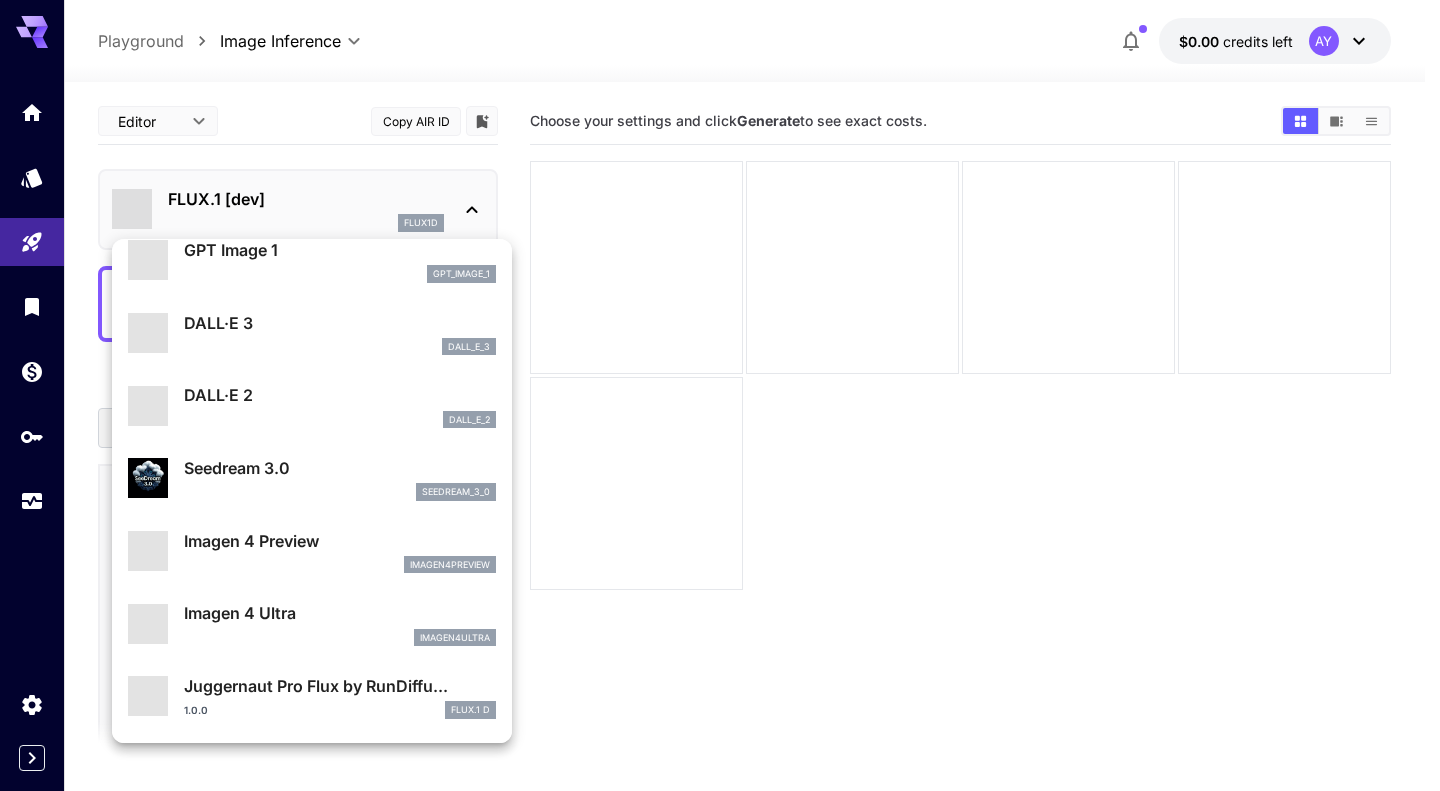 click at bounding box center (720, 395) 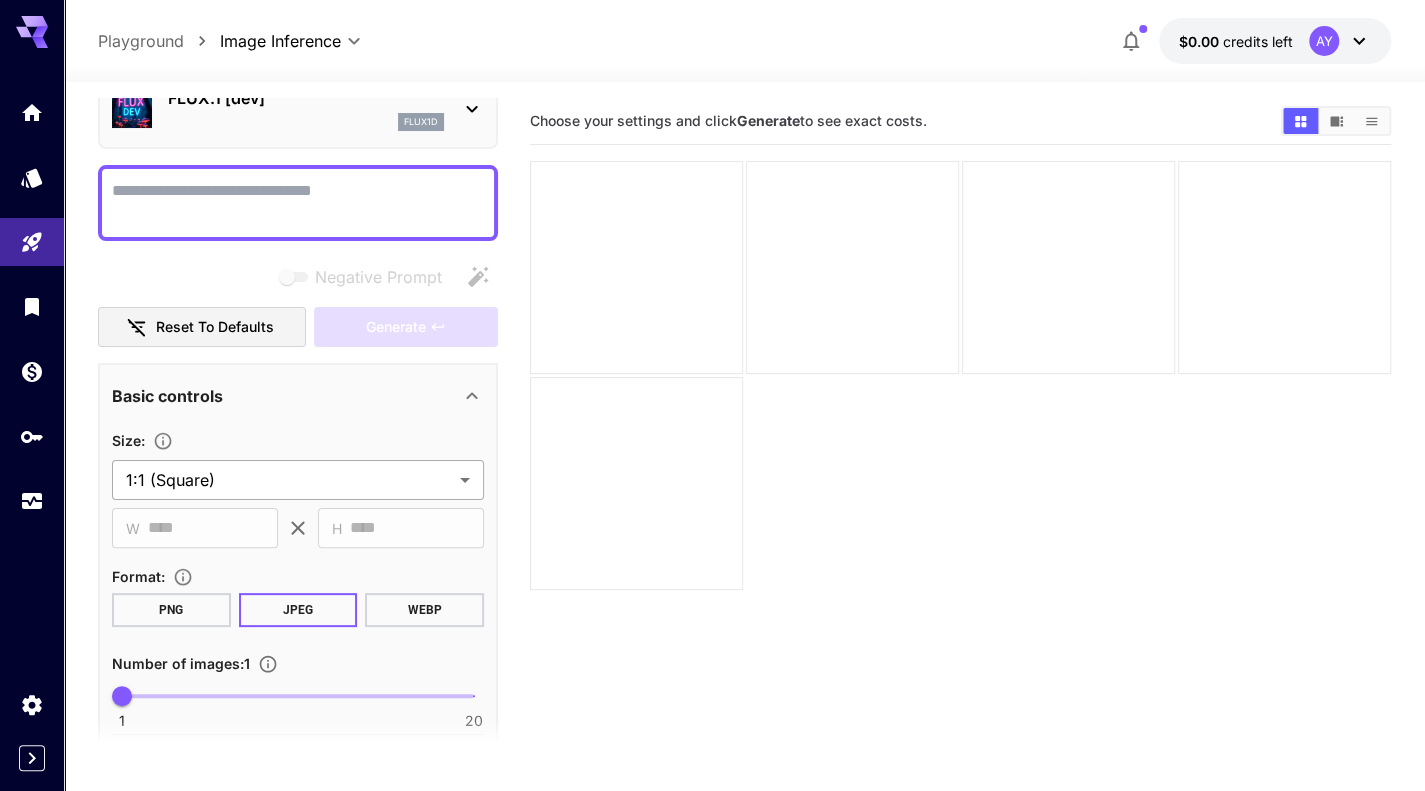 scroll, scrollTop: 100, scrollLeft: 0, axis: vertical 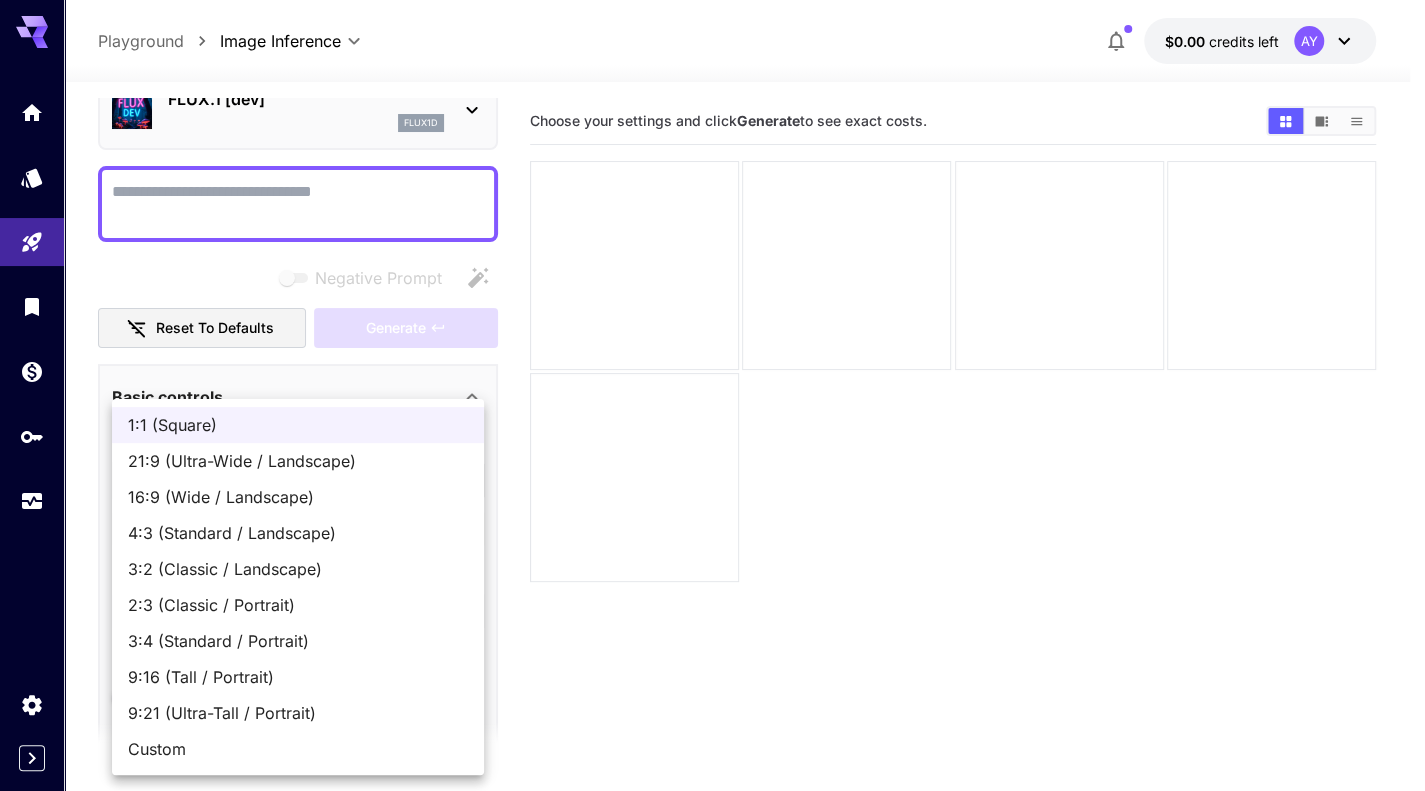 click on "**********" at bounding box center (712, 474) 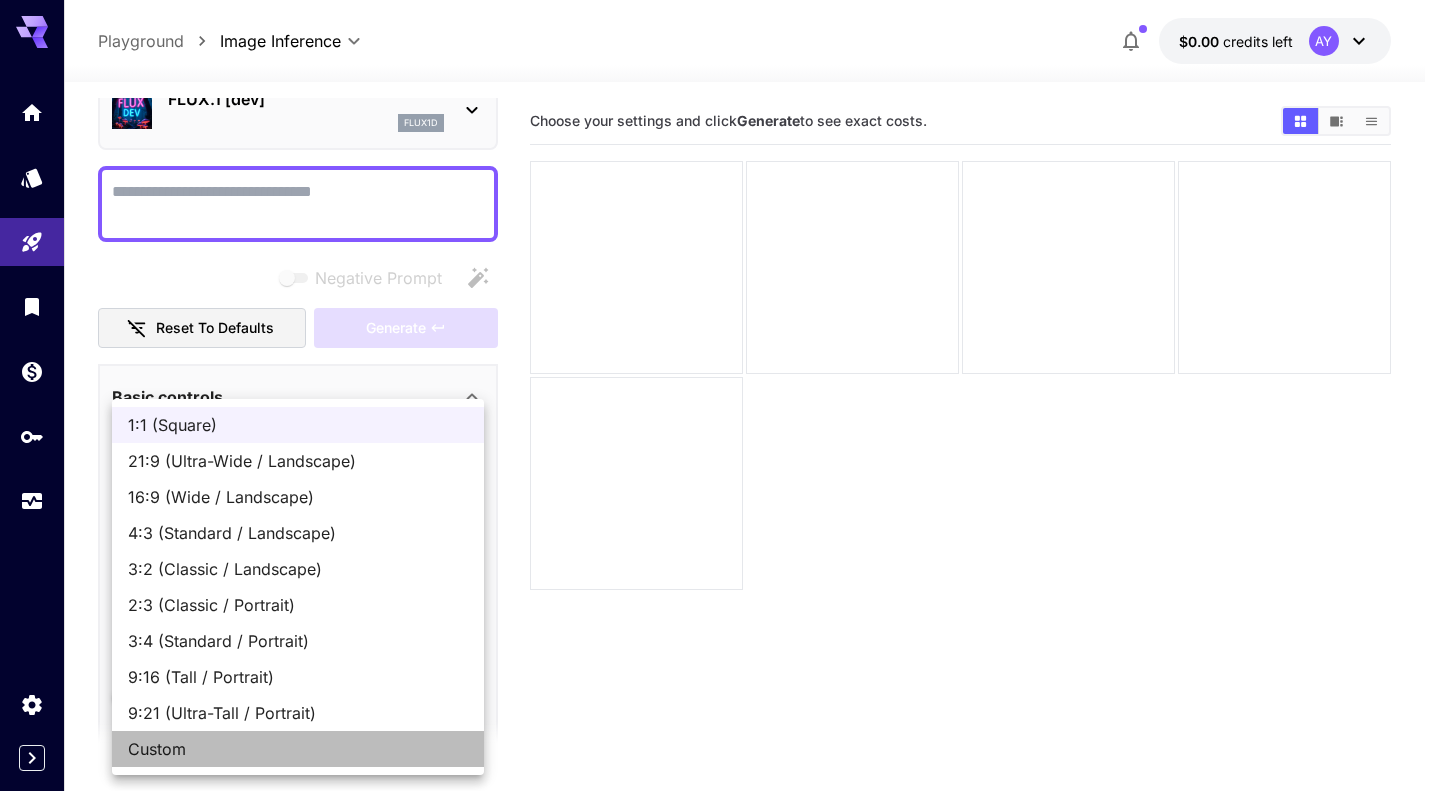 click on "Custom" at bounding box center [298, 749] 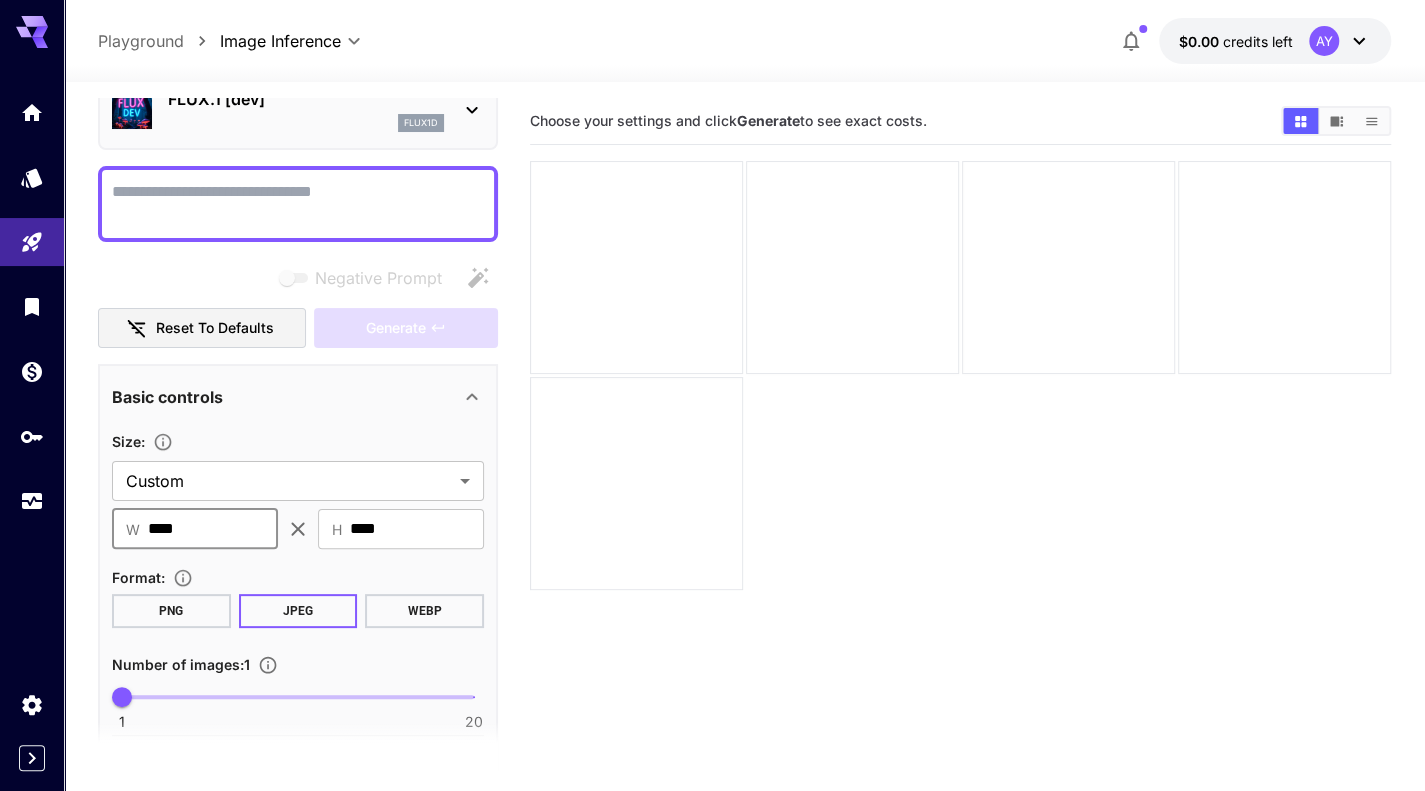 click on "****" at bounding box center [213, 529] 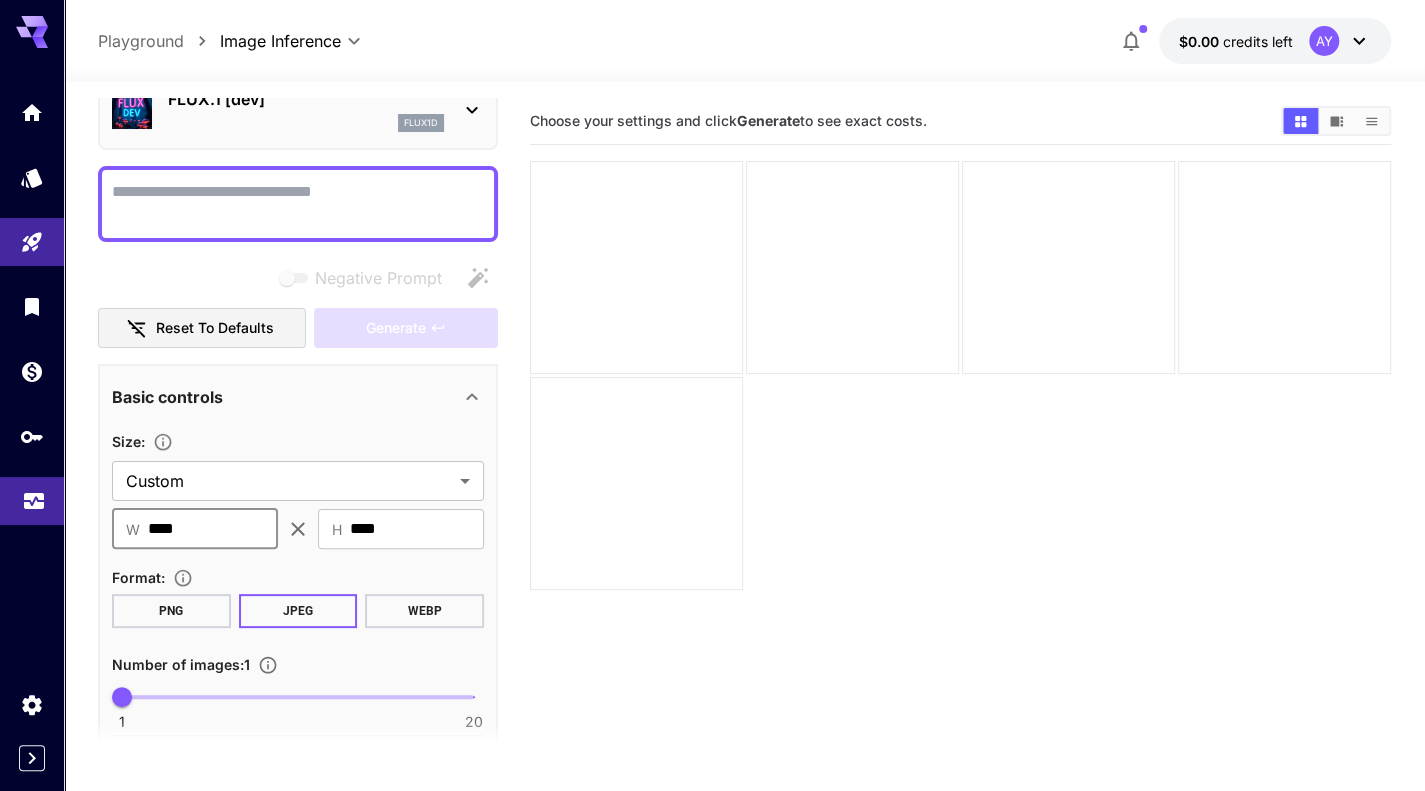 click on "**********" at bounding box center (712, 474) 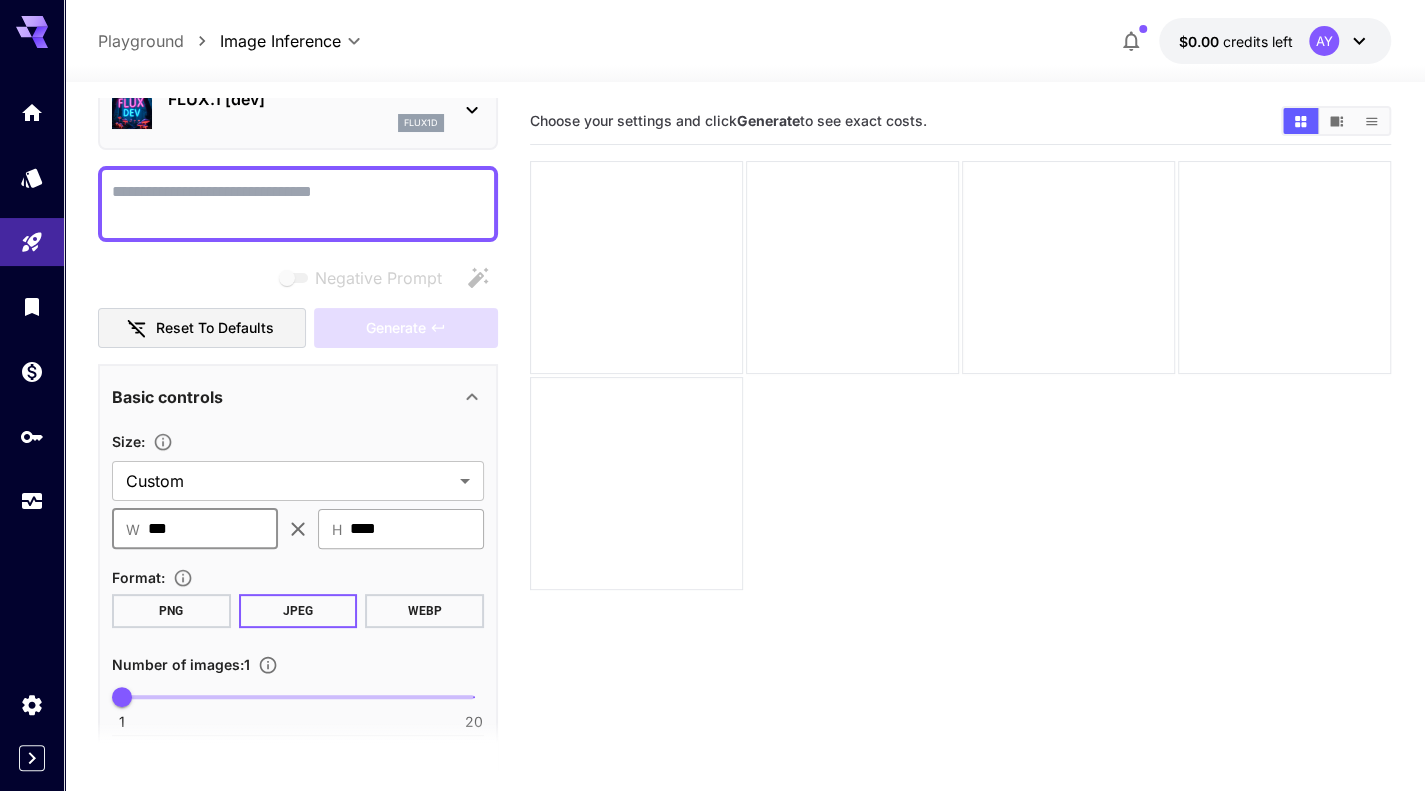 type on "***" 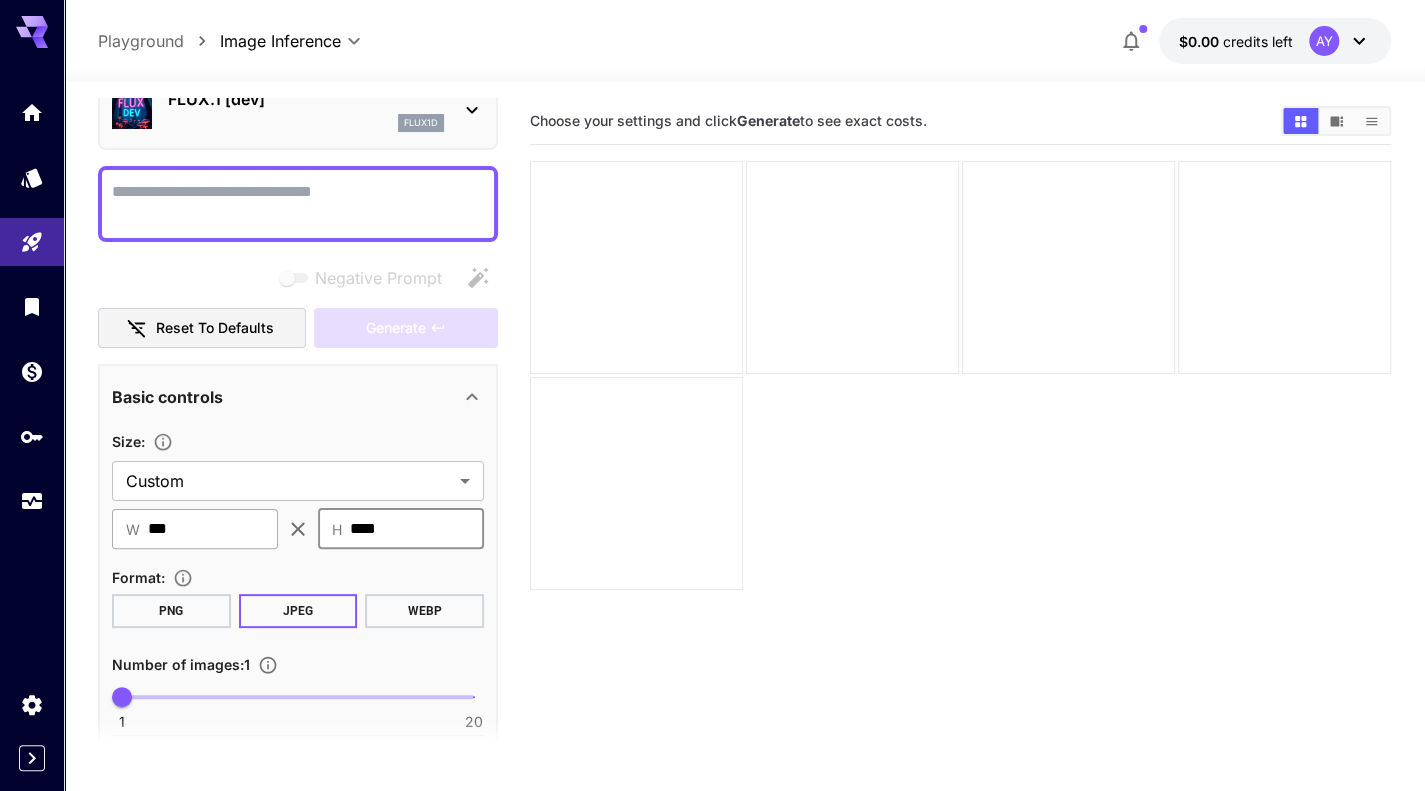 drag, startPoint x: 379, startPoint y: 531, endPoint x: 268, endPoint y: 511, distance: 112.78741 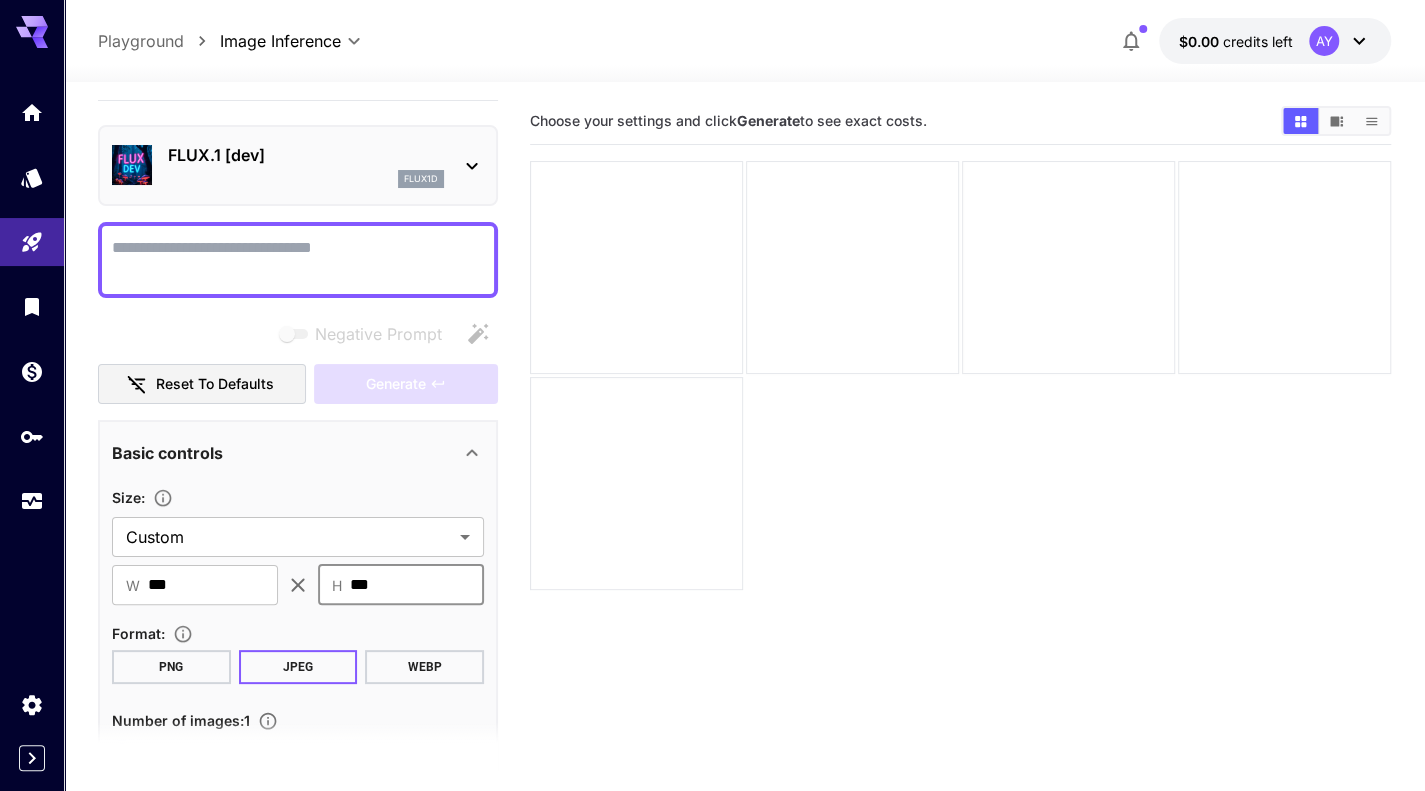 scroll, scrollTop: 0, scrollLeft: 0, axis: both 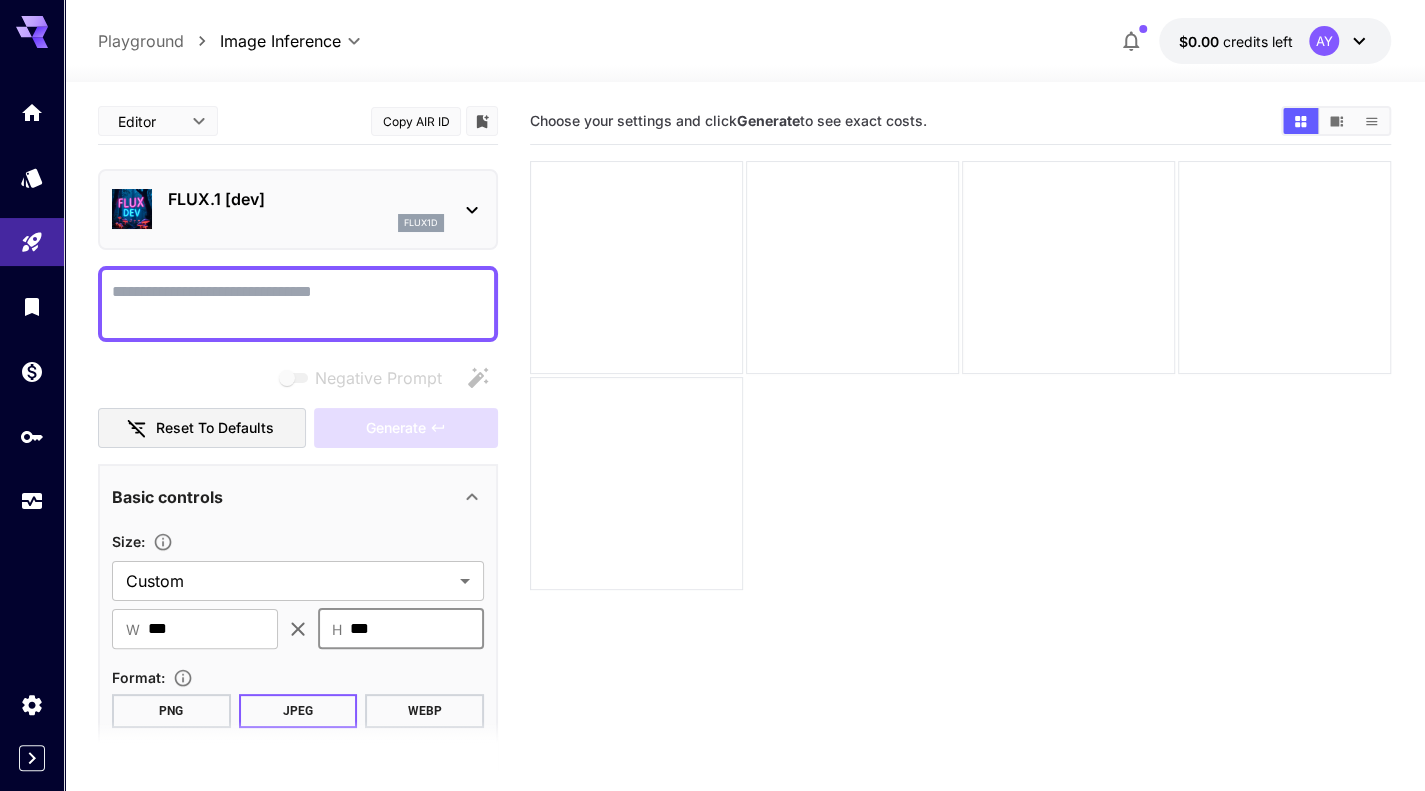 type on "***" 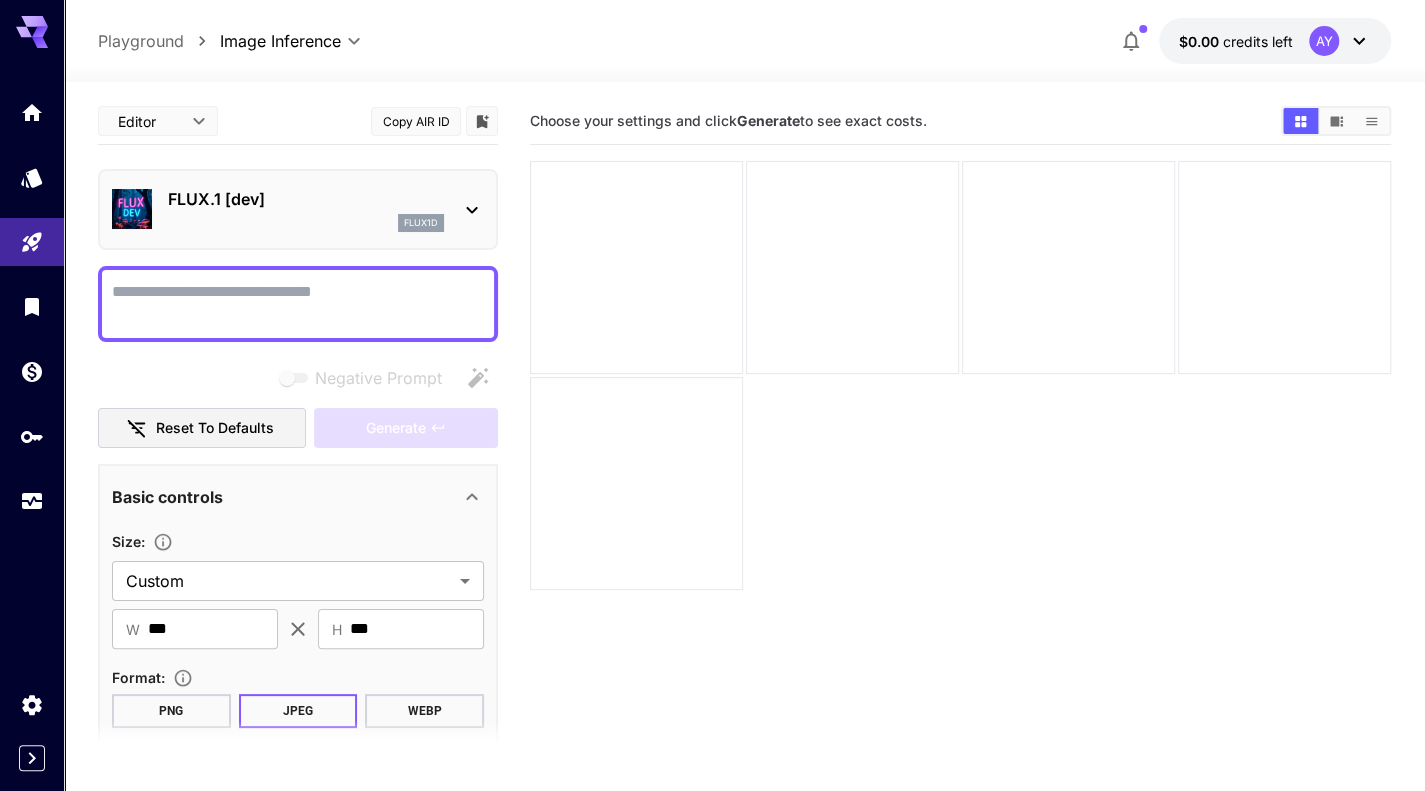 click on "Negative Prompt" at bounding box center (298, 304) 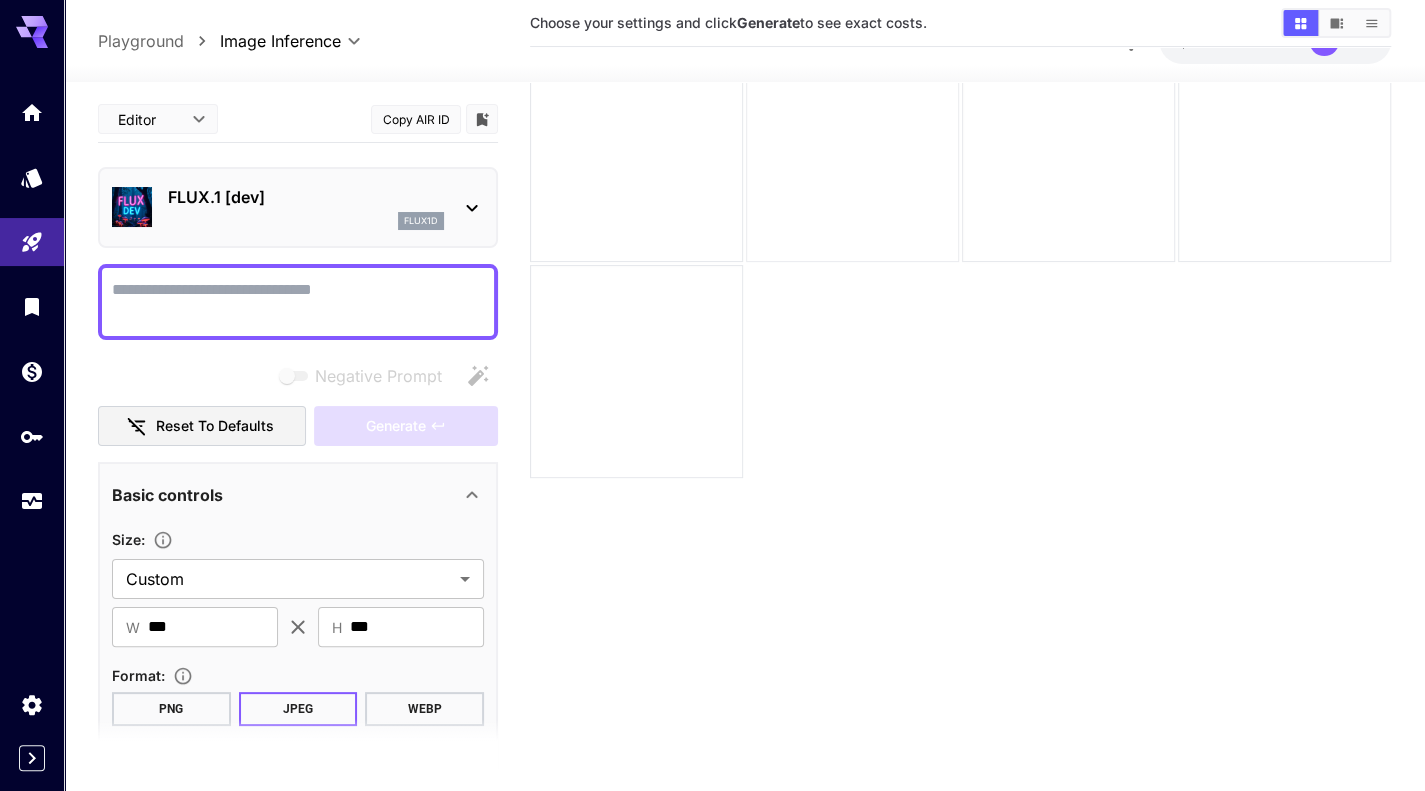 scroll, scrollTop: 0, scrollLeft: 0, axis: both 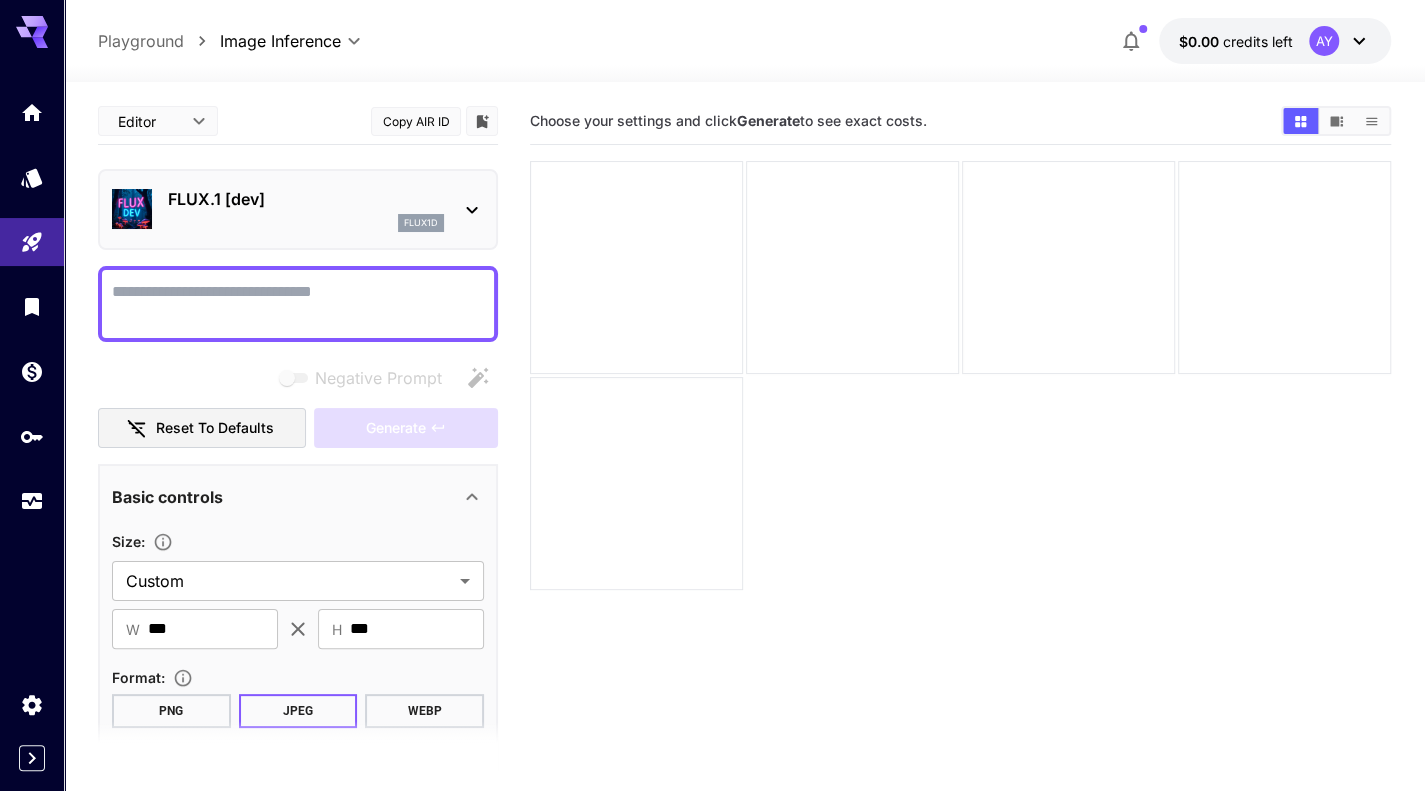 type on "*" 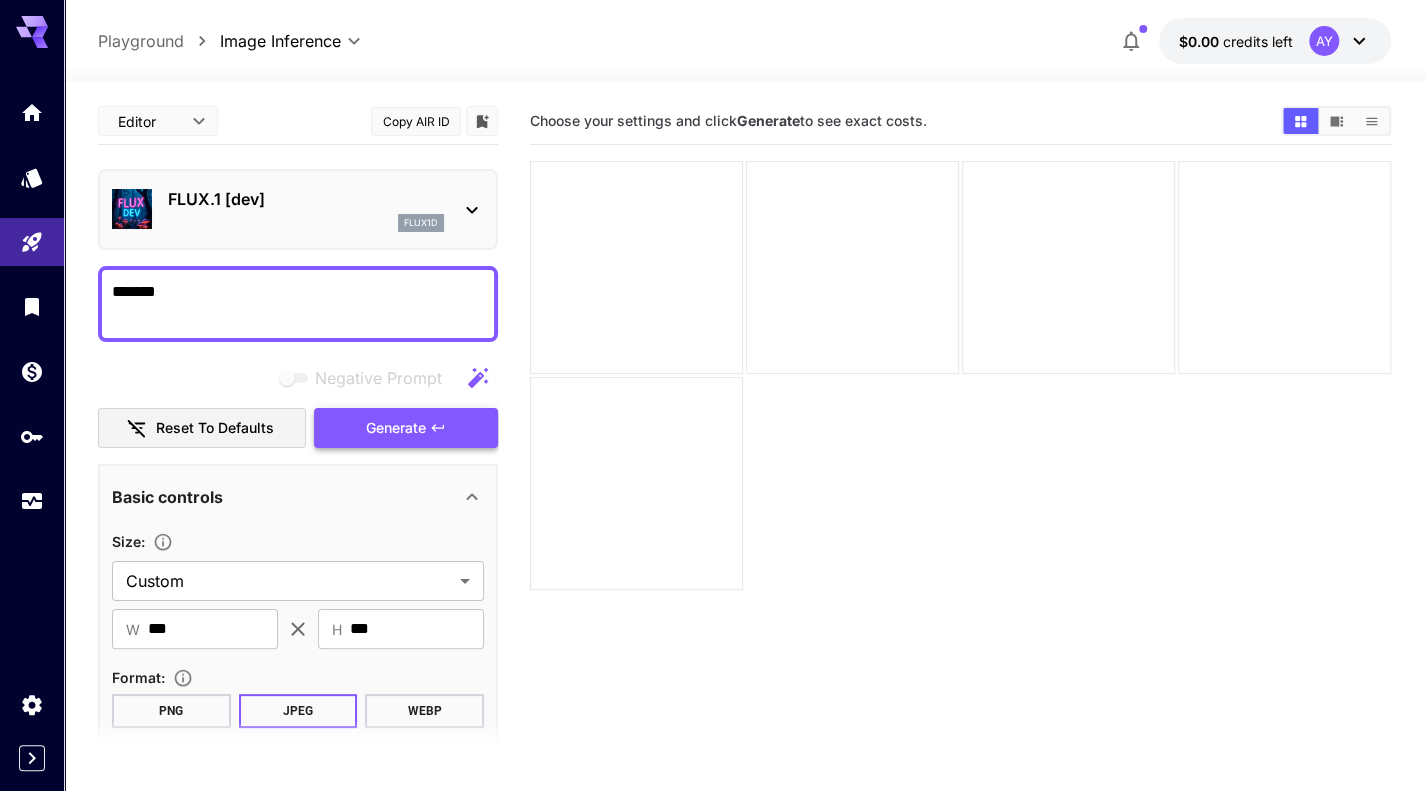 click on "Generate" at bounding box center [396, 428] 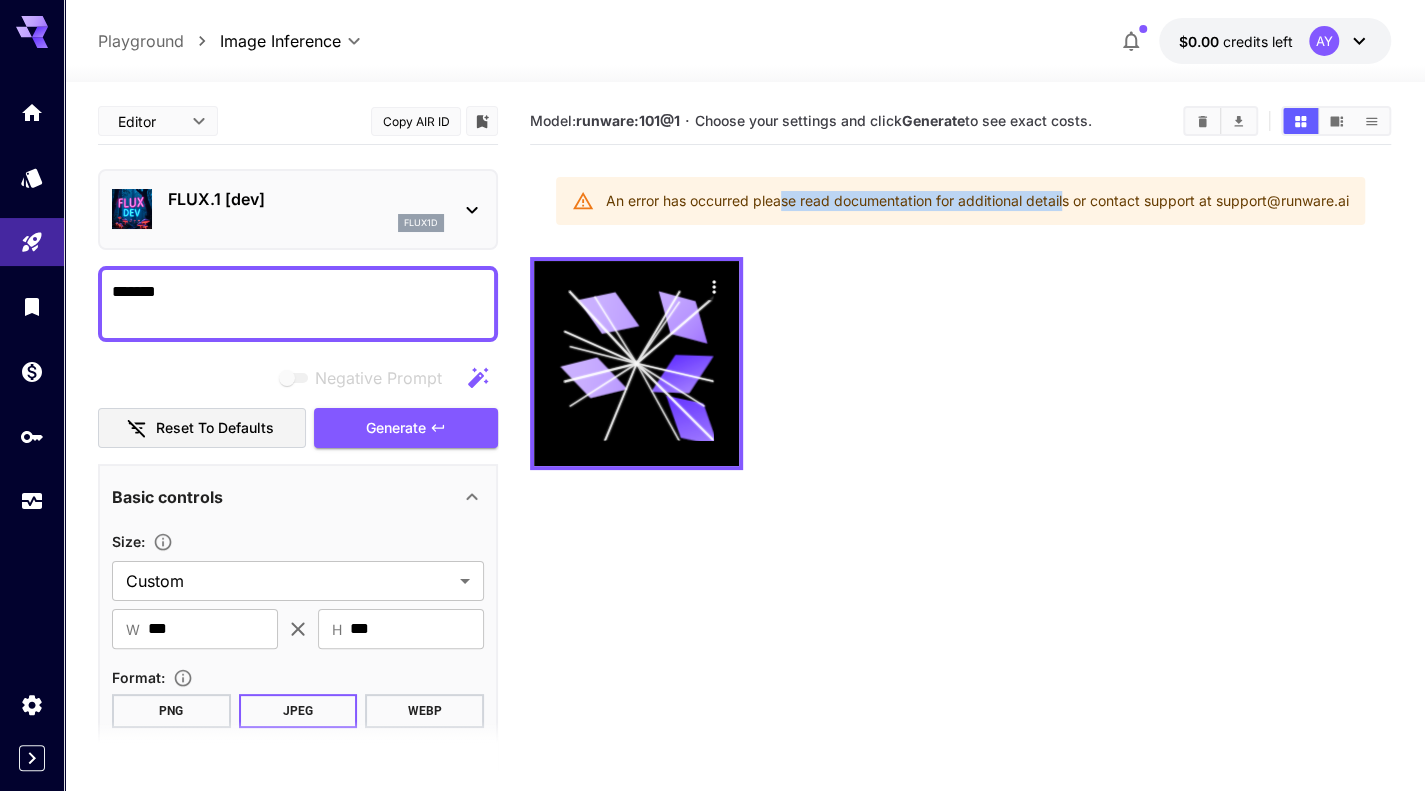 drag, startPoint x: 781, startPoint y: 199, endPoint x: 1063, endPoint y: 209, distance: 282.17725 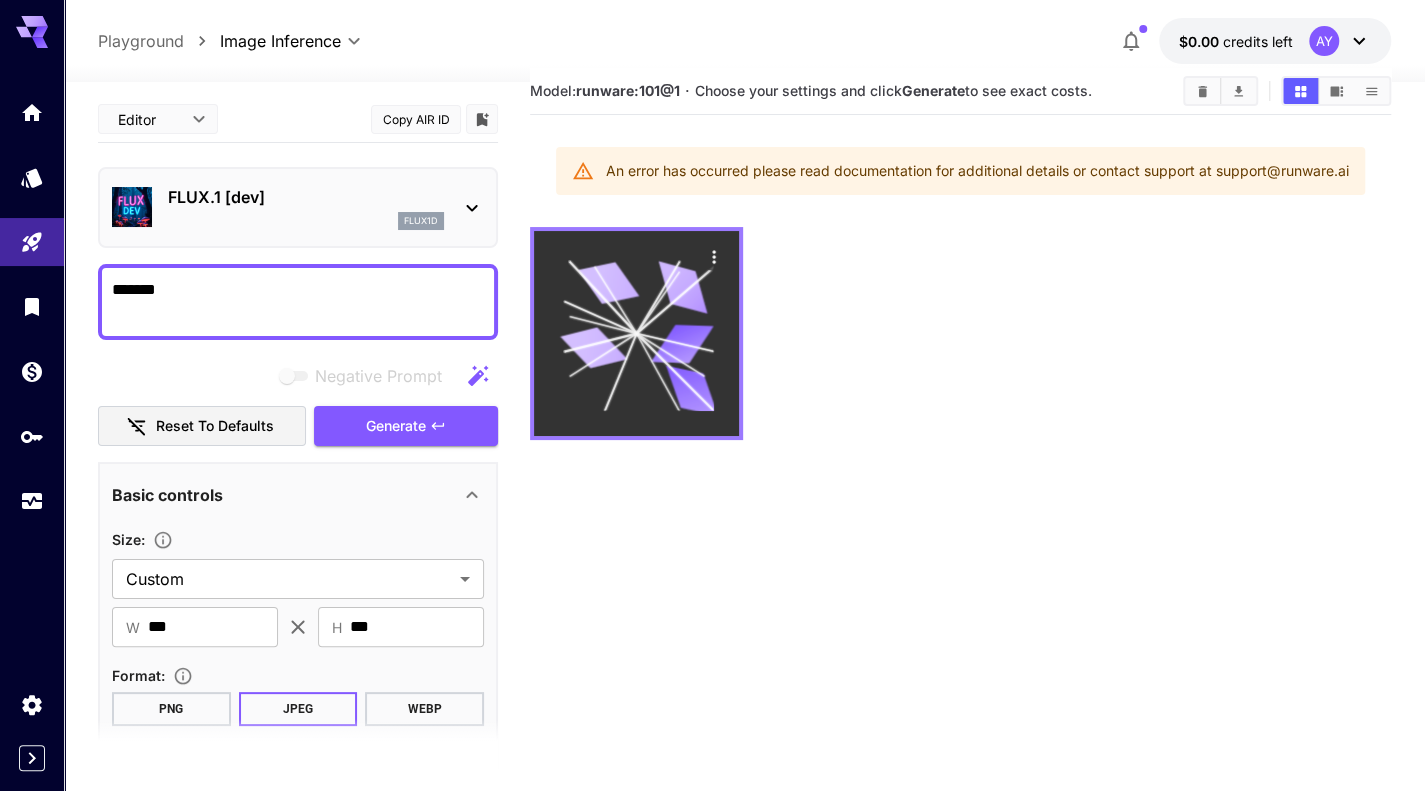 scroll, scrollTop: 0, scrollLeft: 0, axis: both 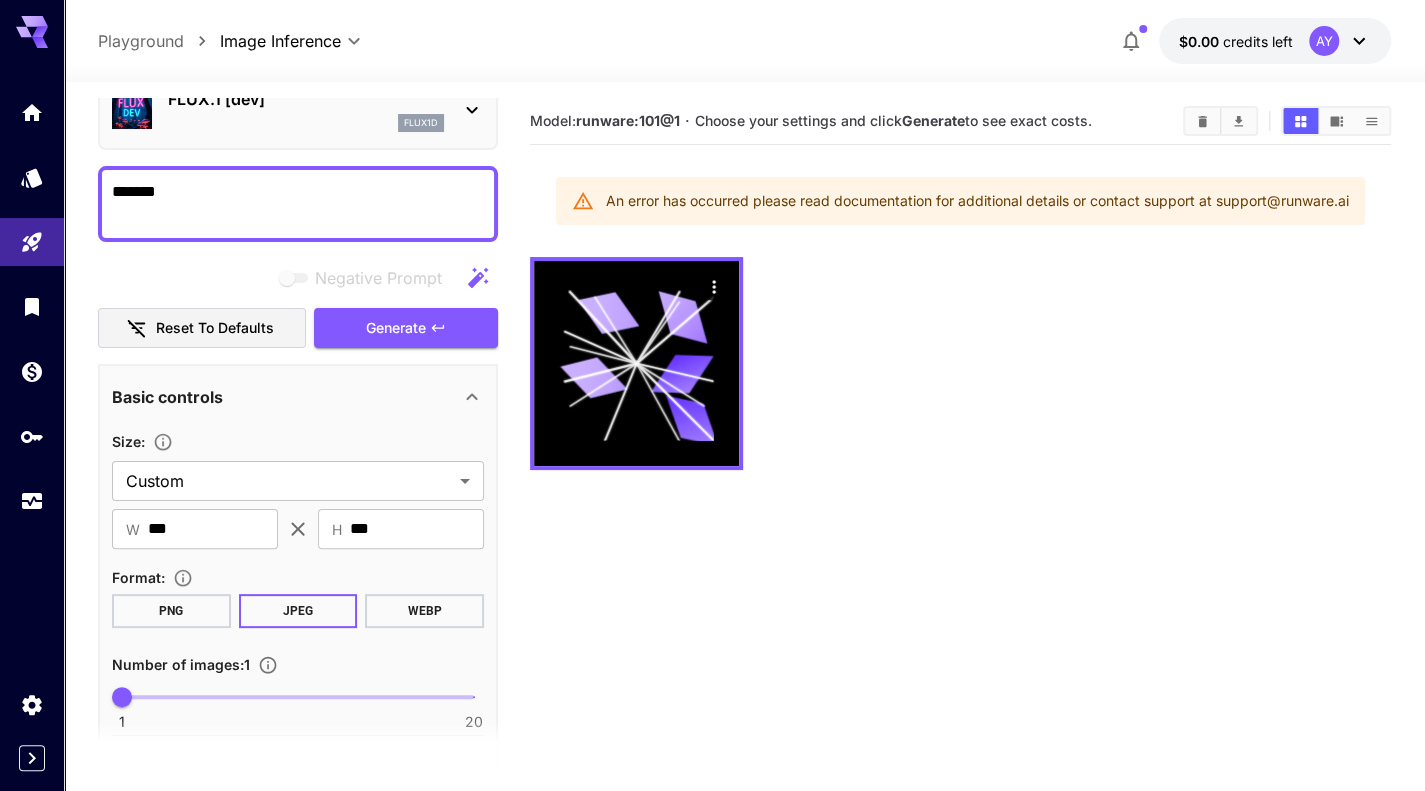 click on "*******" at bounding box center (298, 204) 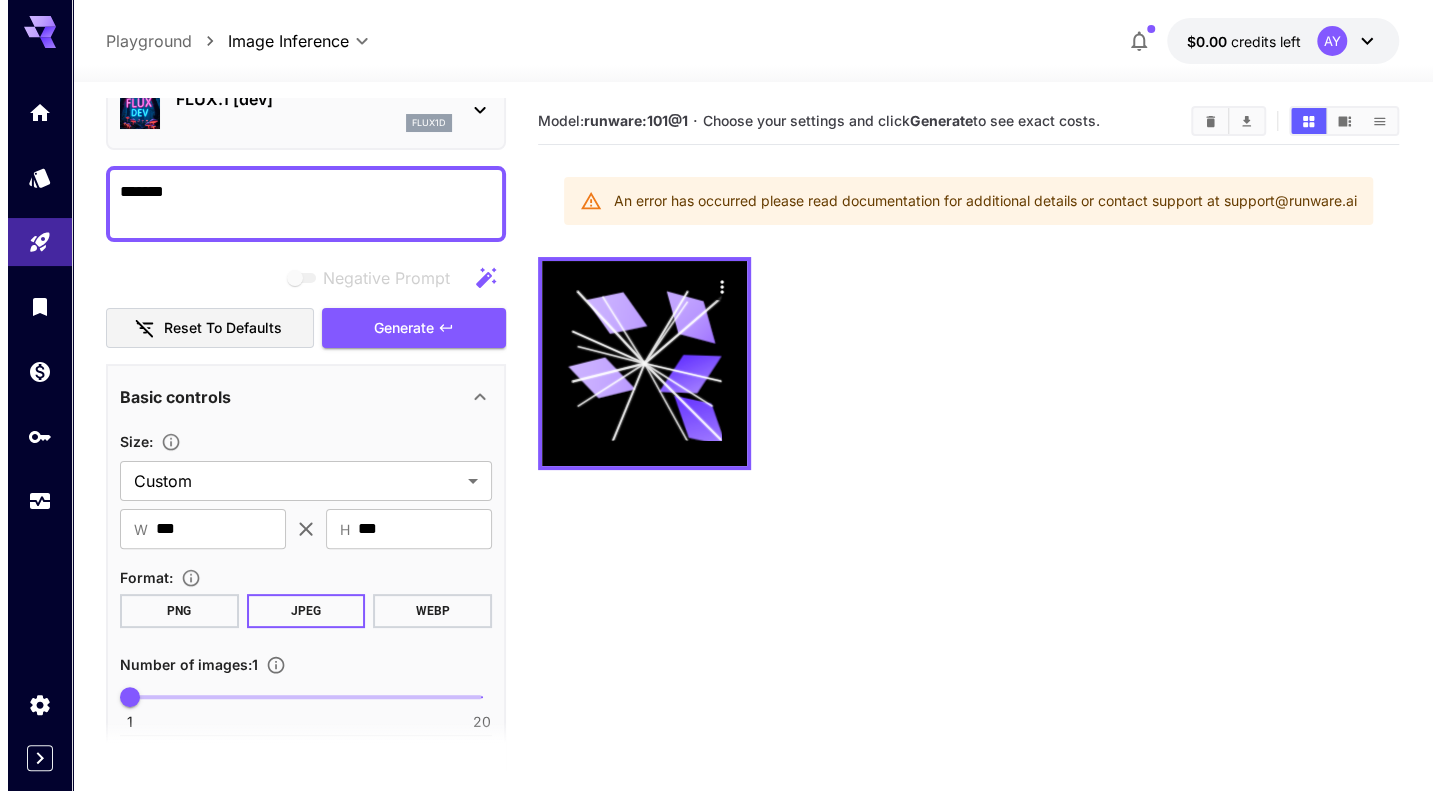 scroll, scrollTop: 0, scrollLeft: 0, axis: both 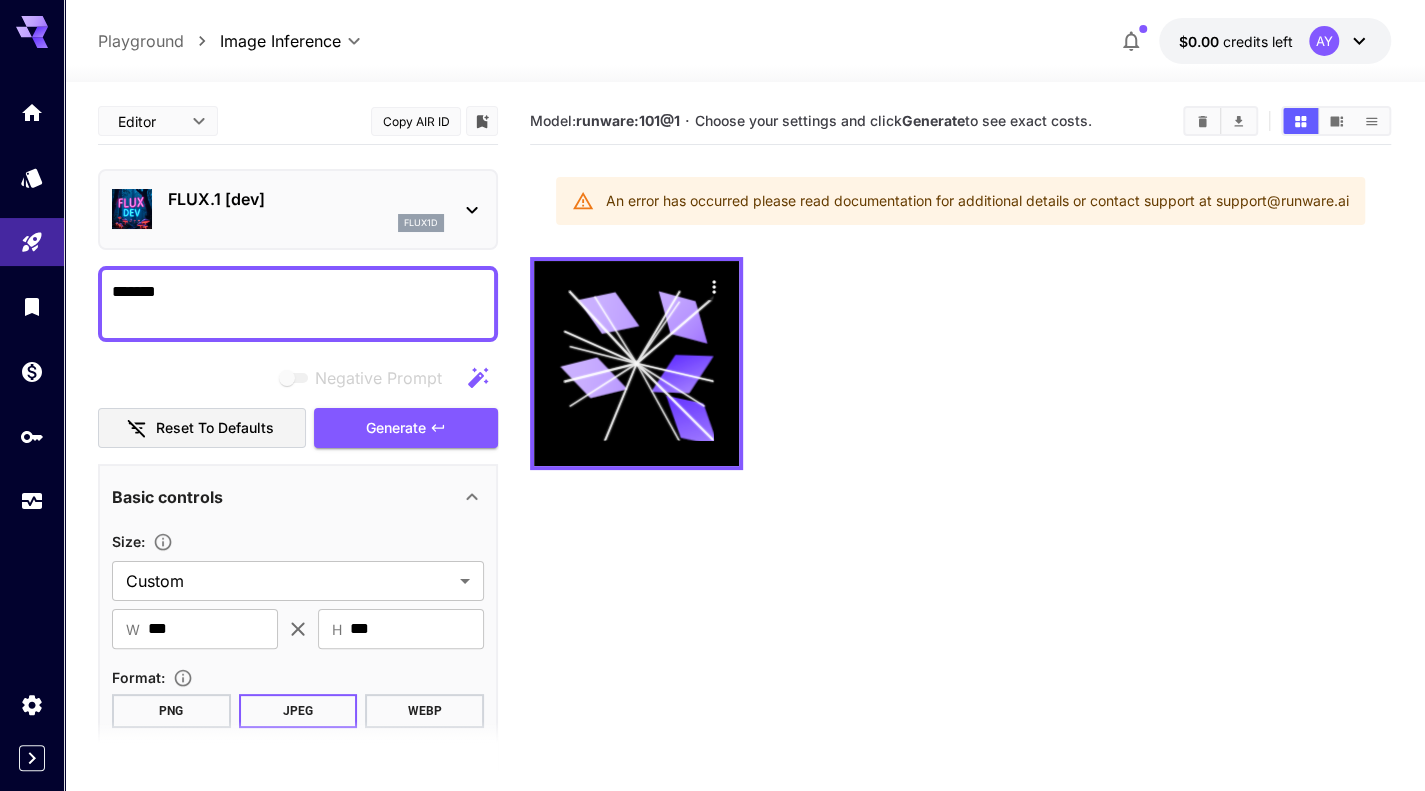 drag, startPoint x: 206, startPoint y: 300, endPoint x: 94, endPoint y: 290, distance: 112.44554 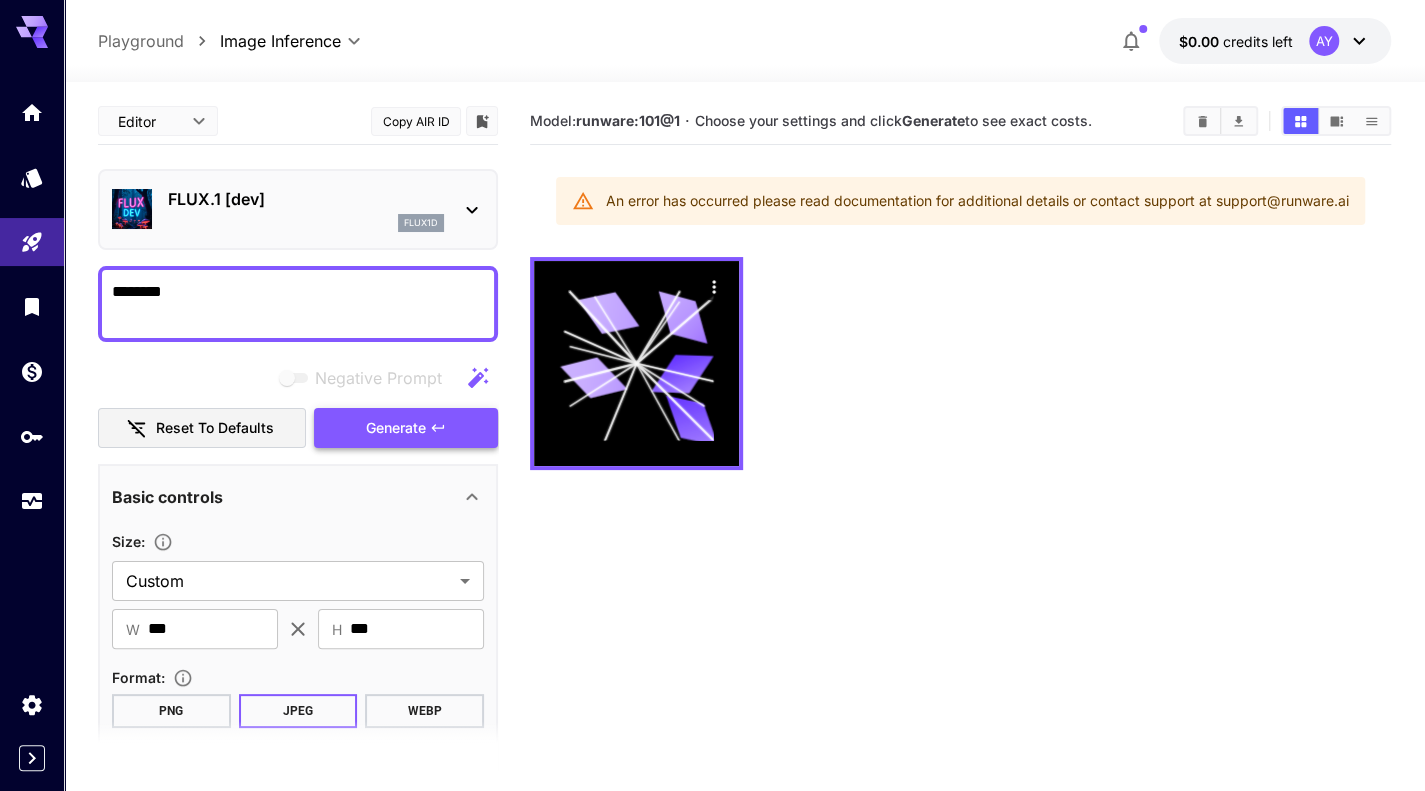 type on "********" 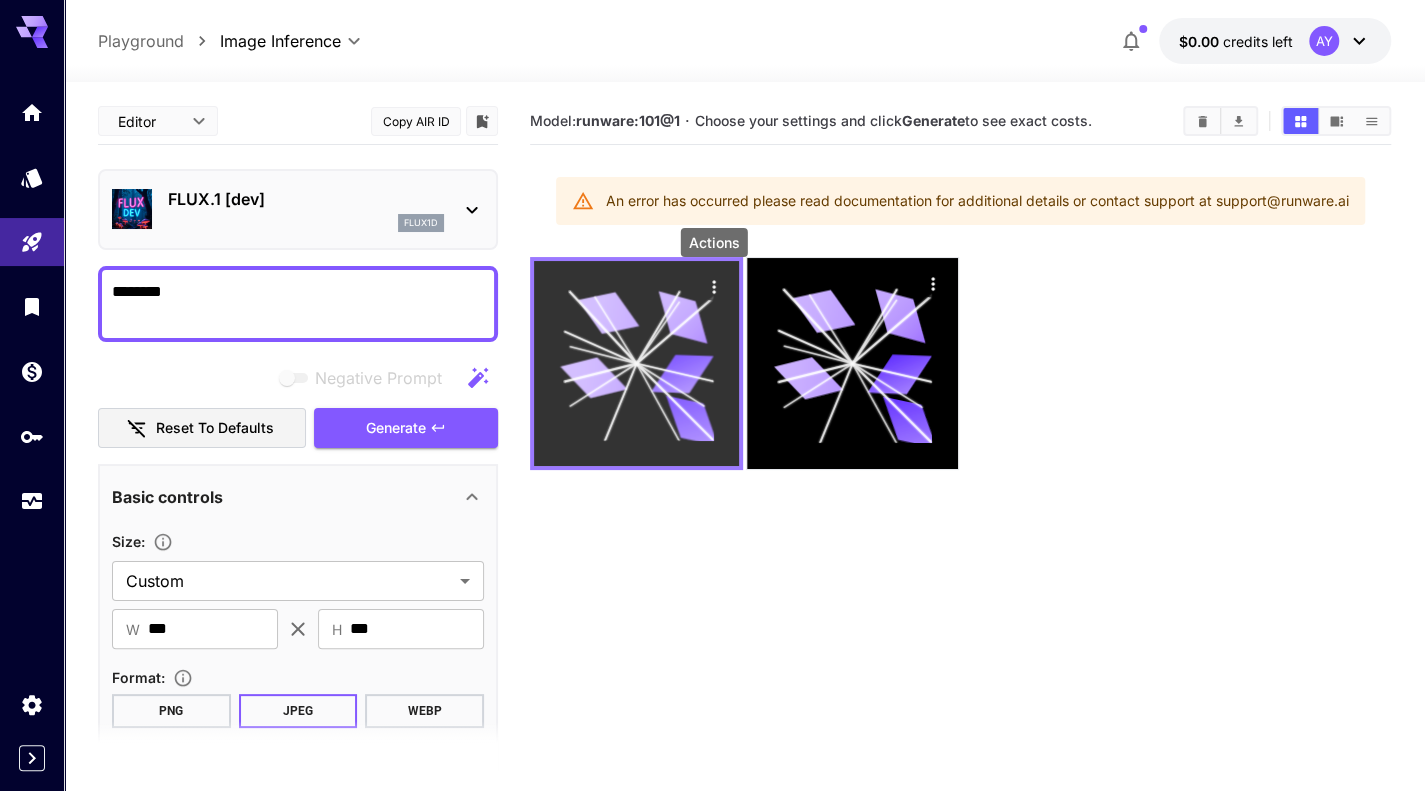 click 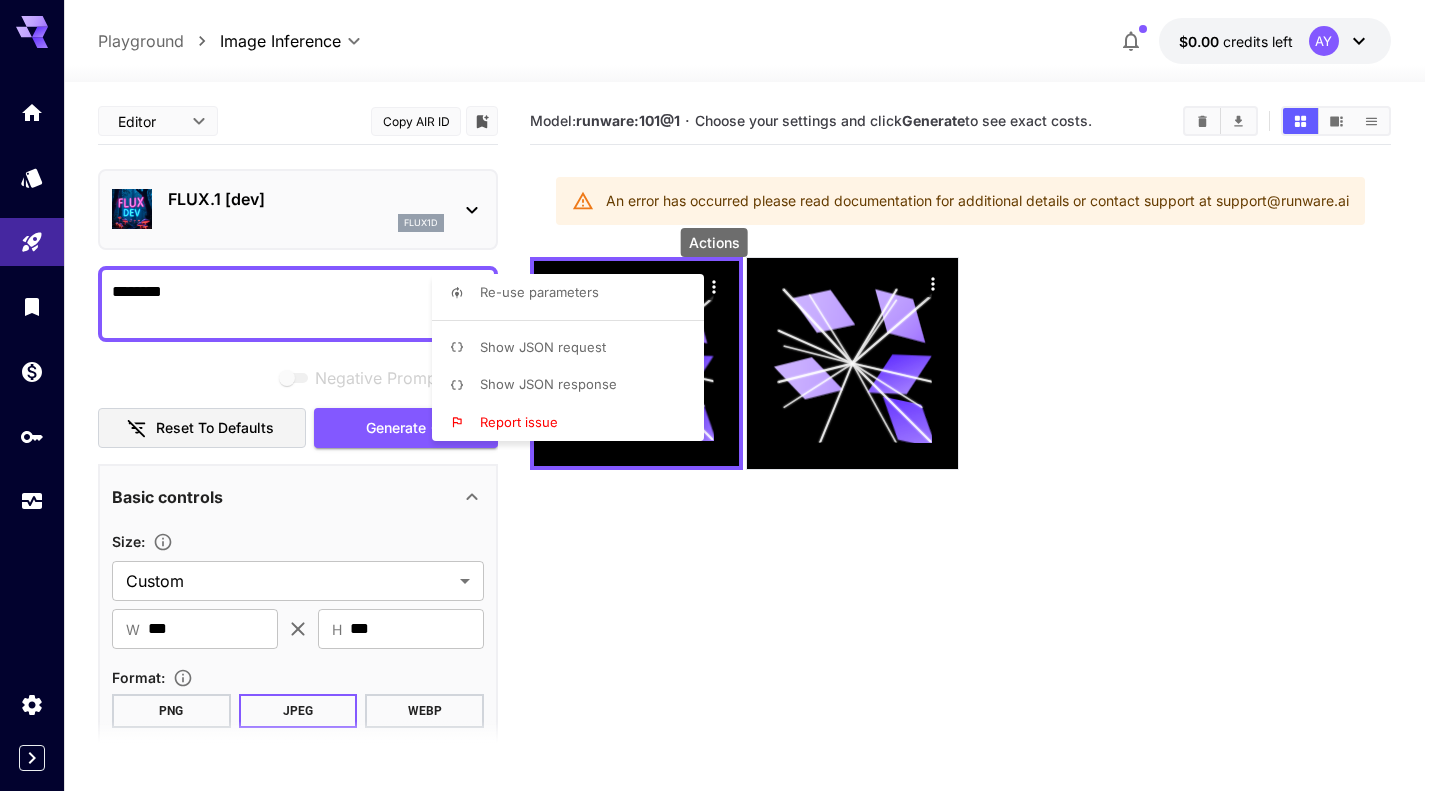 click at bounding box center [720, 395] 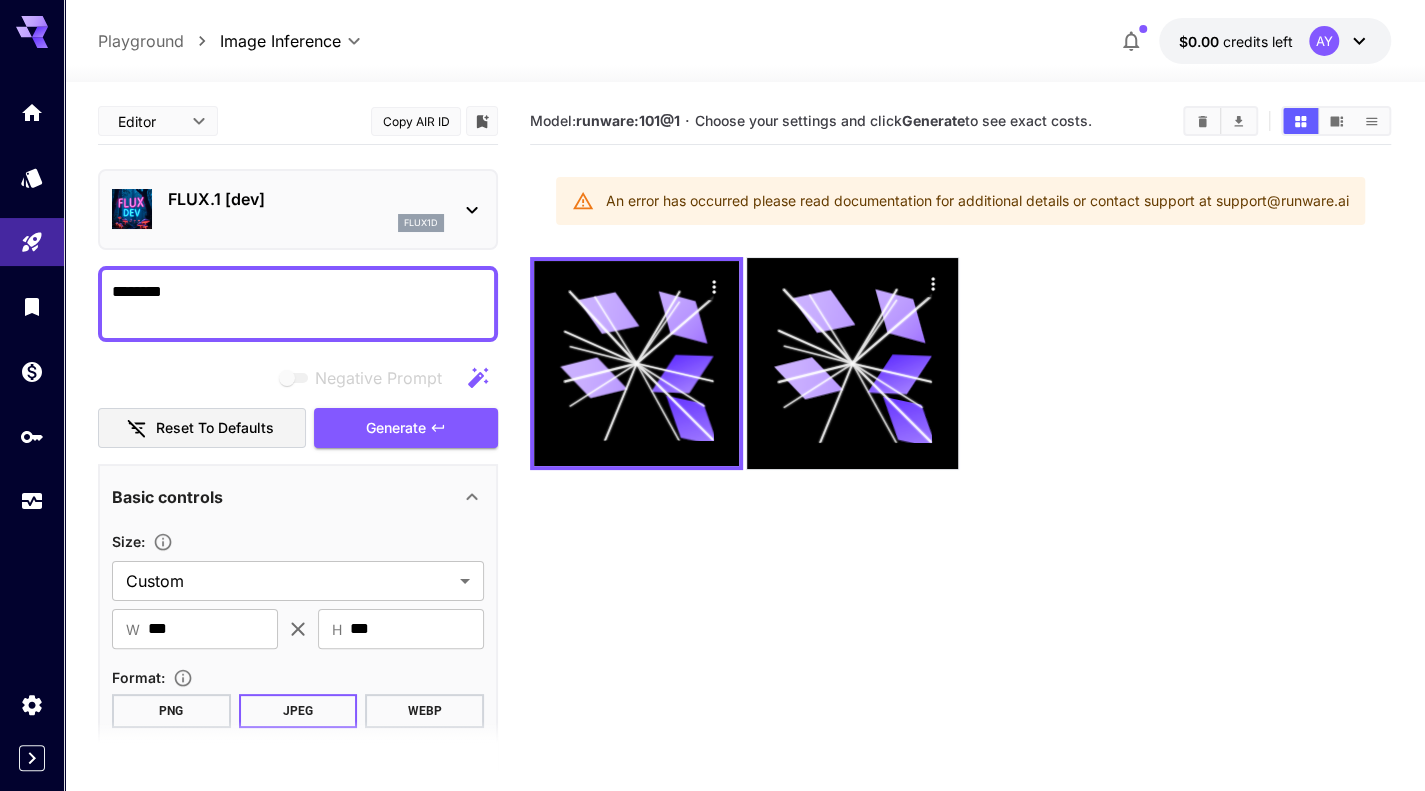 click on "FLUX.1 [dev] flux1d" at bounding box center [298, 209] 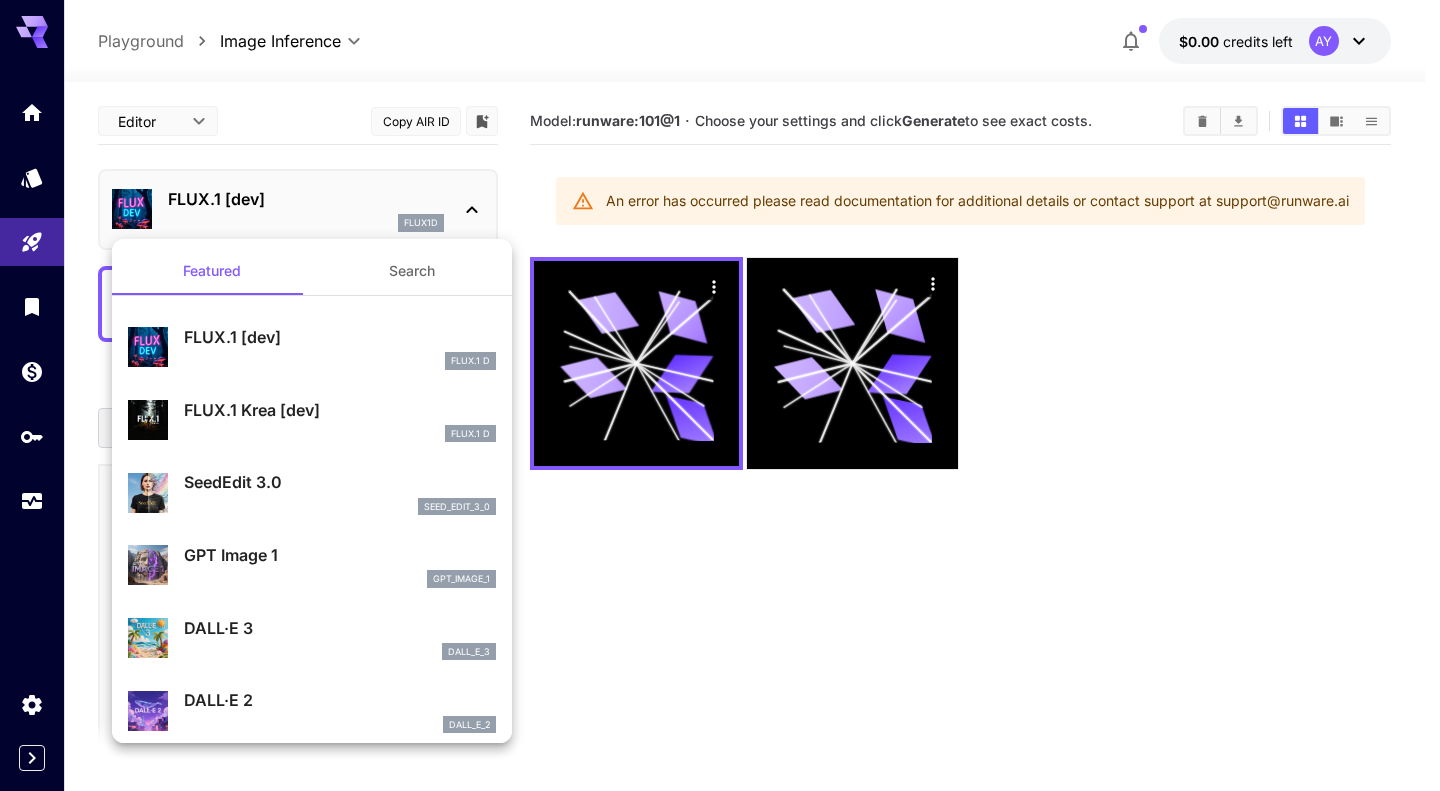 scroll, scrollTop: 200, scrollLeft: 0, axis: vertical 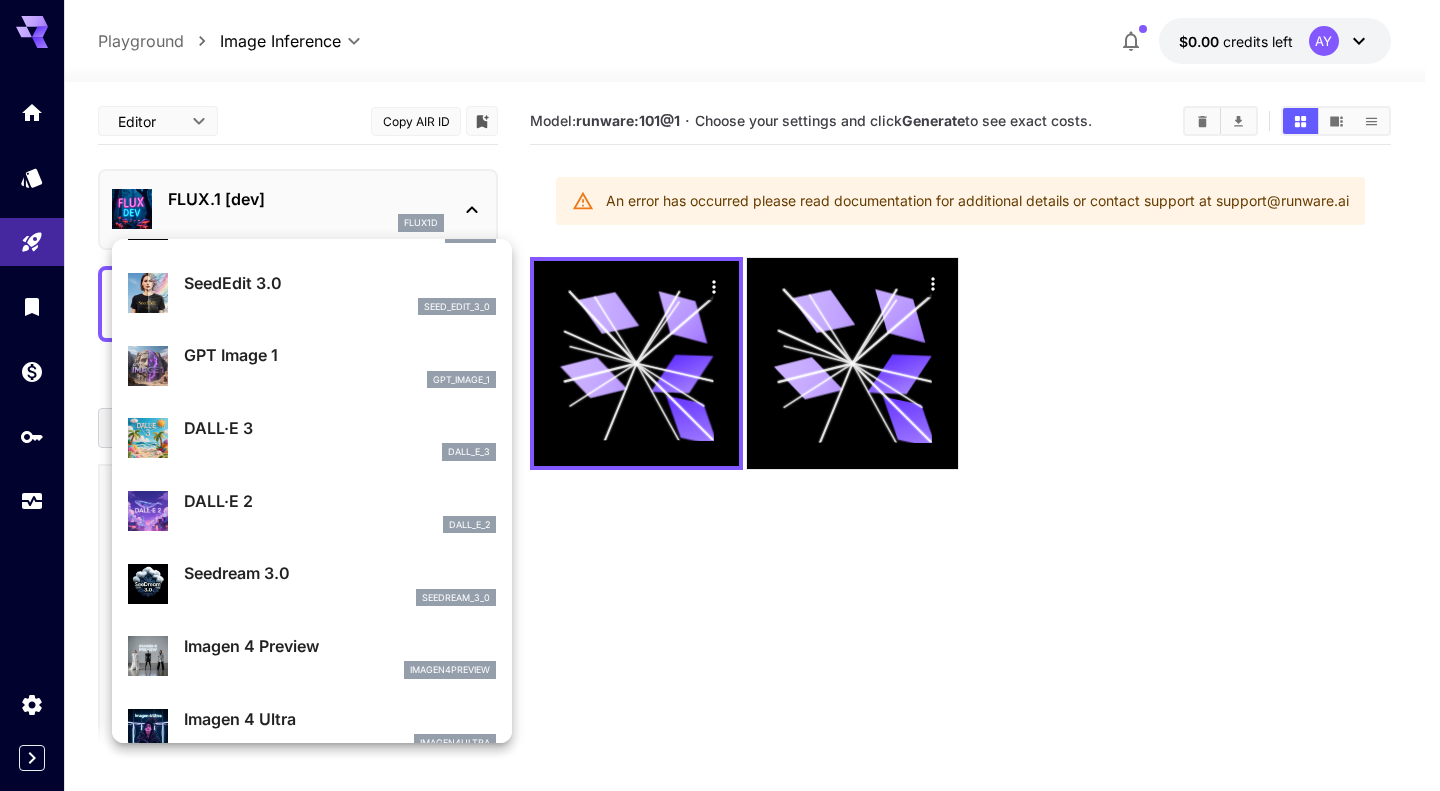 click on "DALL·E 3" at bounding box center (340, 428) 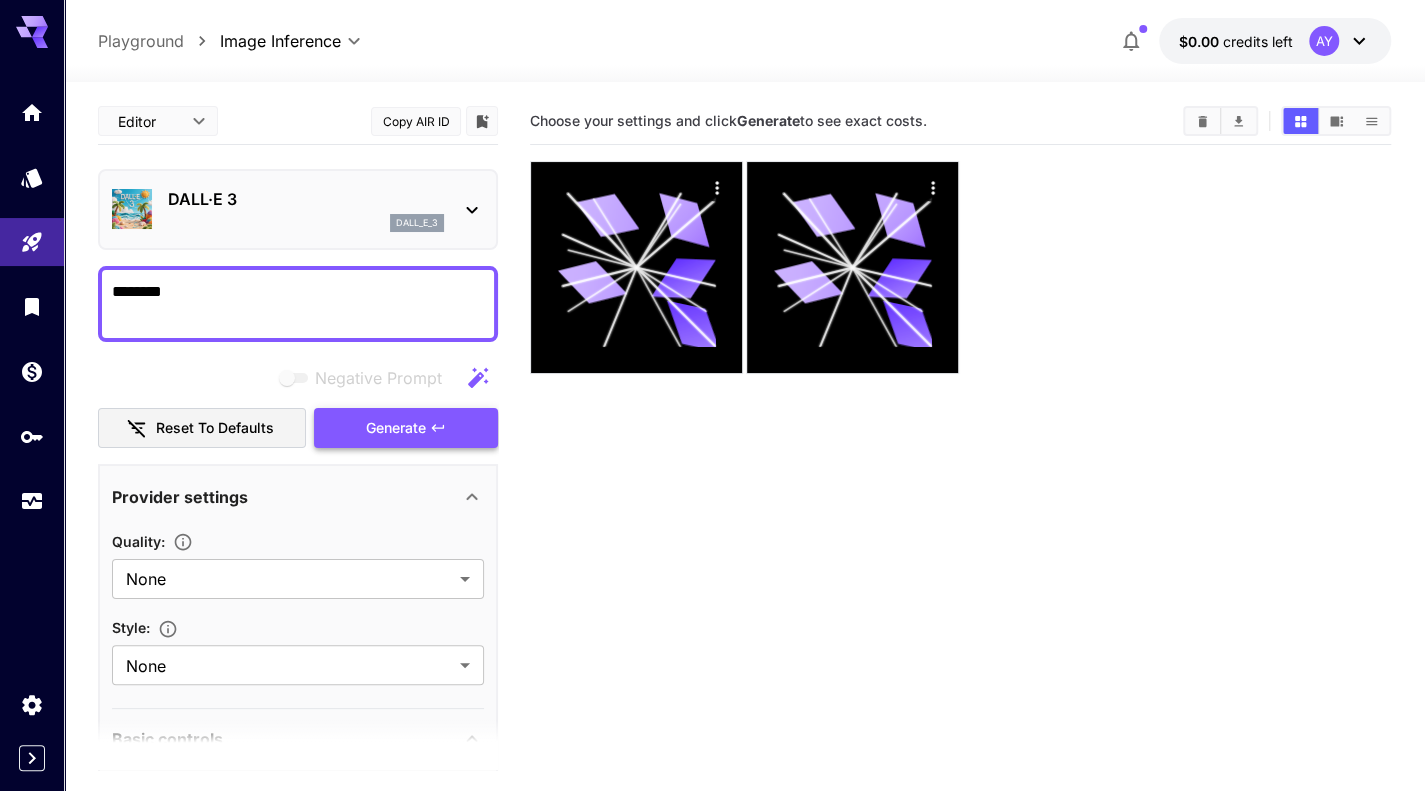 click on "Generate" at bounding box center [396, 428] 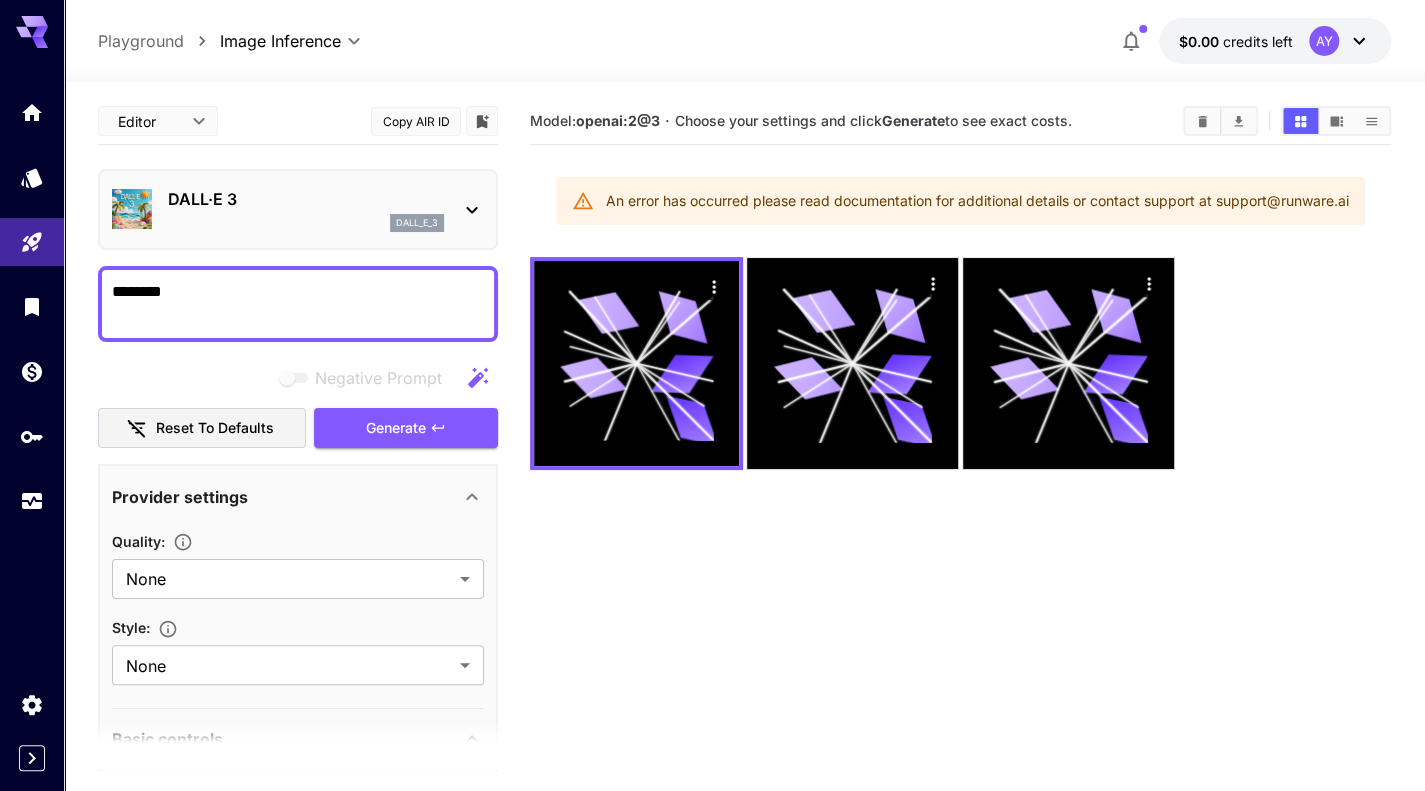 click on "dall_e_3" at bounding box center [306, 223] 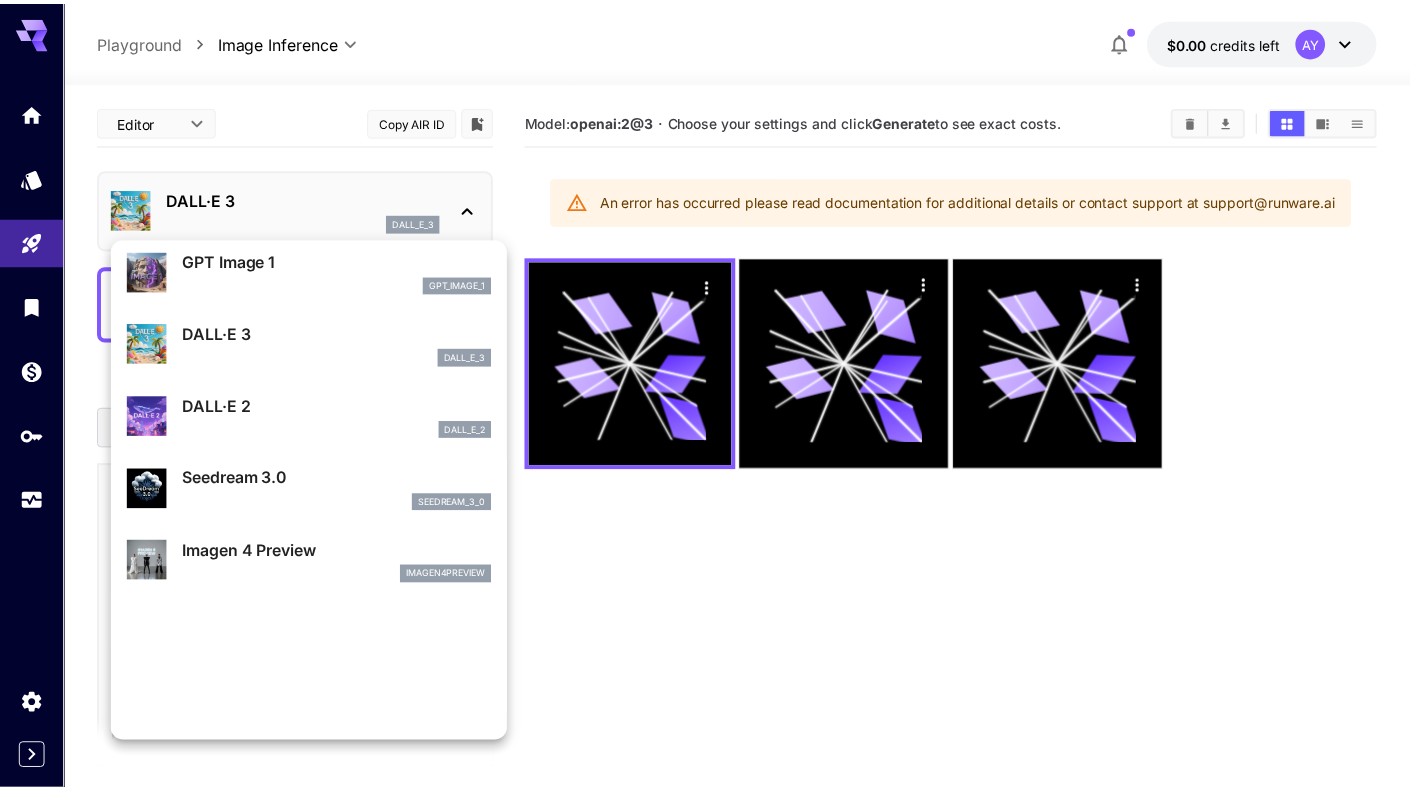 scroll, scrollTop: 501, scrollLeft: 0, axis: vertical 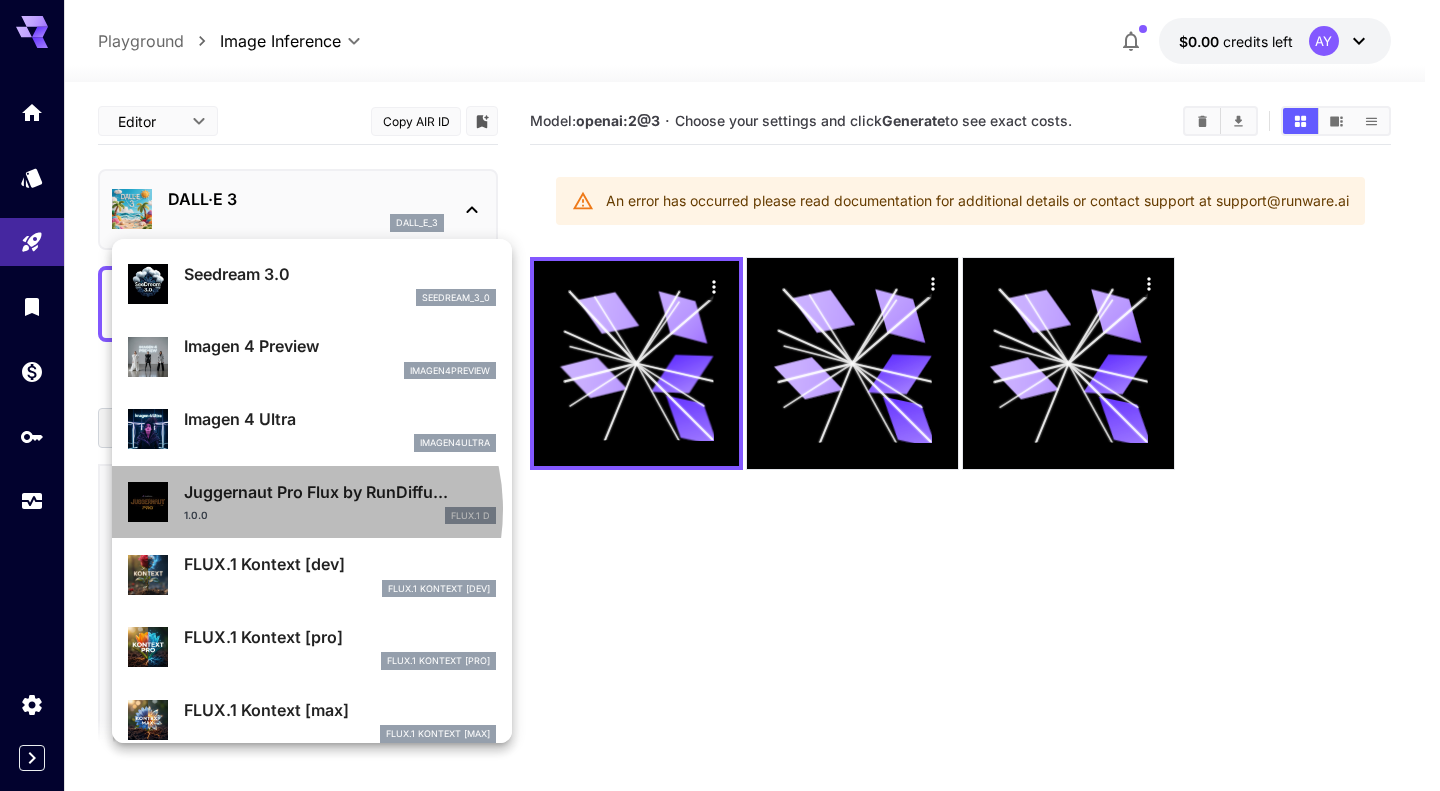 click on "1.0.0 FLUX.1 D" at bounding box center (340, 516) 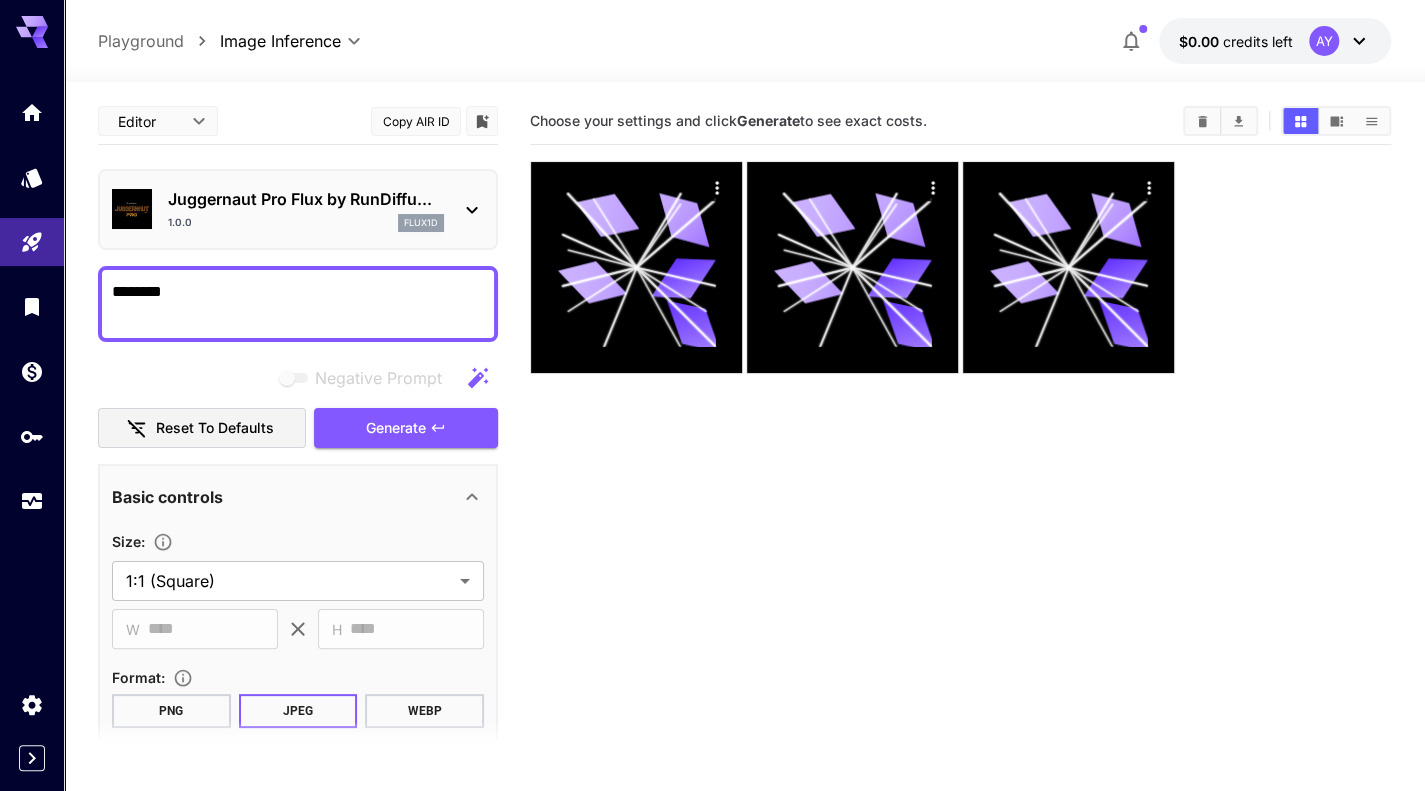 click on "Negative Prompt Reset to defaults Generate" at bounding box center [298, 403] 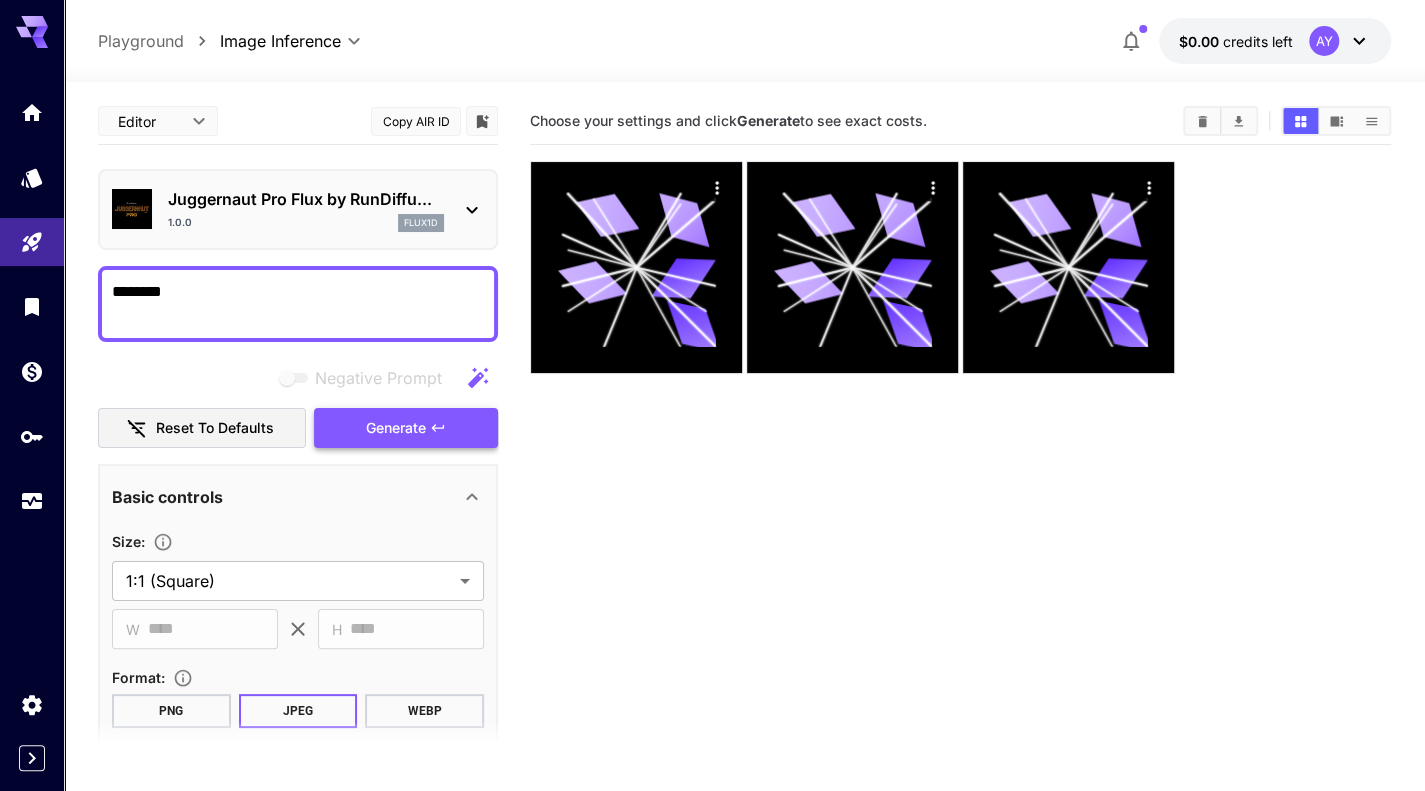 click 